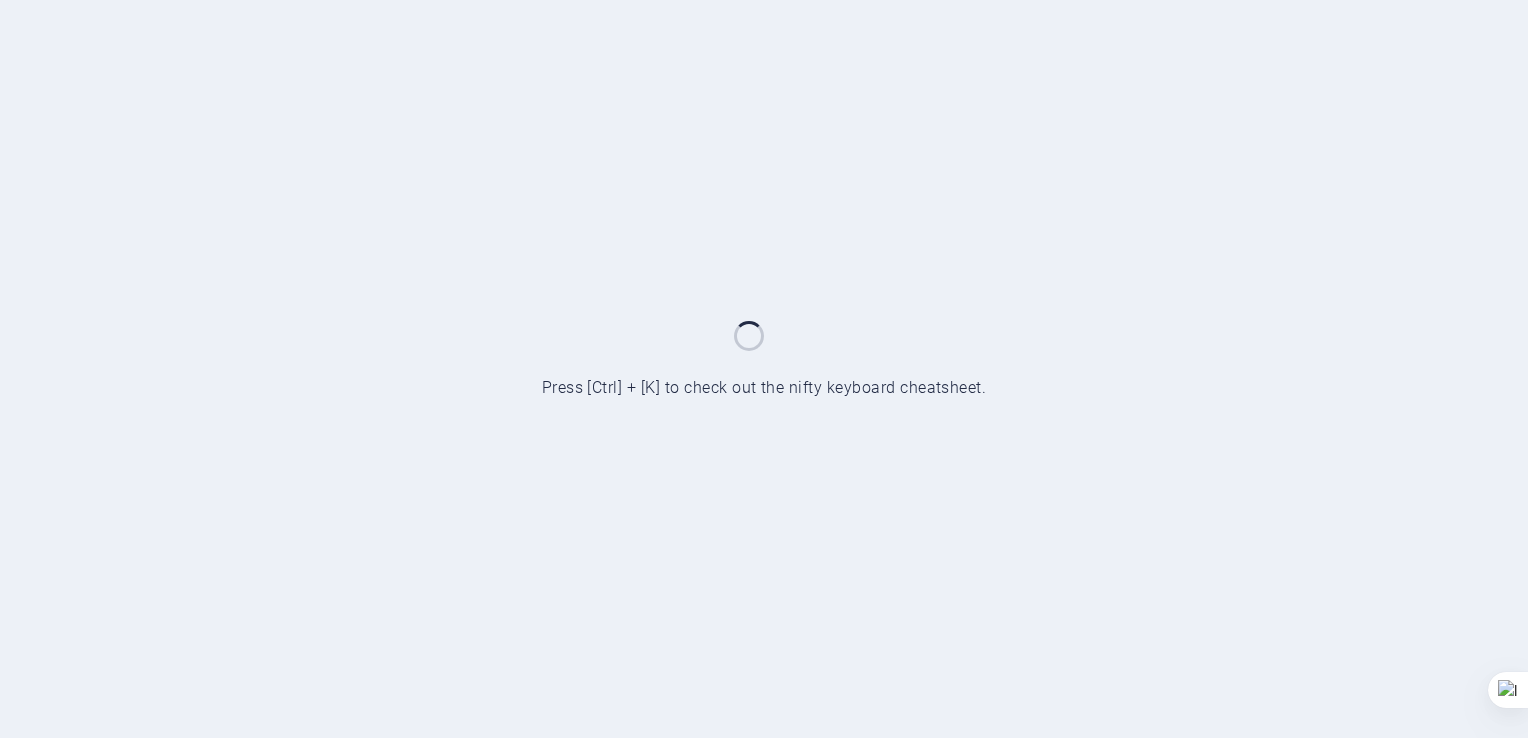 scroll, scrollTop: 0, scrollLeft: 0, axis: both 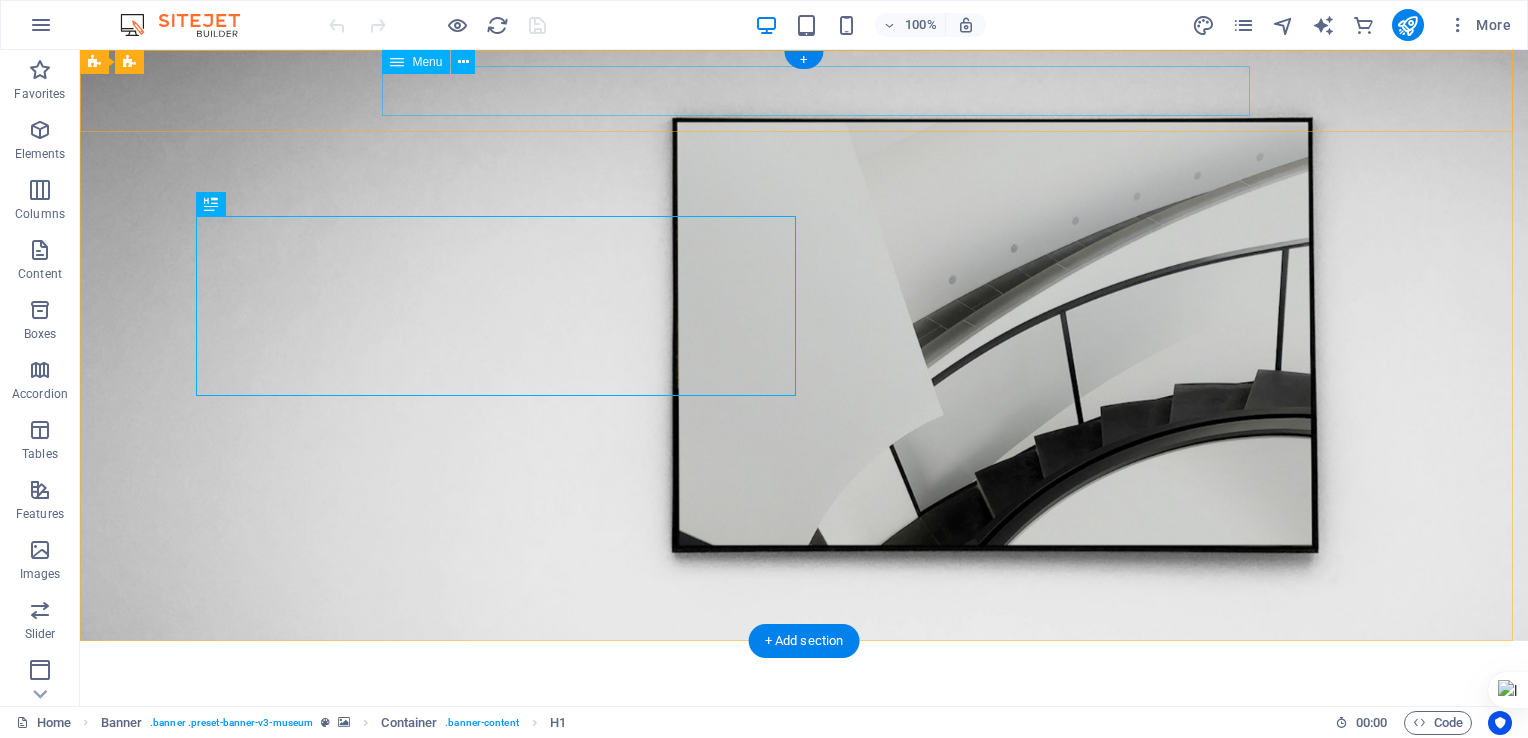 click on "About Us Exhibitions Events Contact" at bounding box center [804, 707] 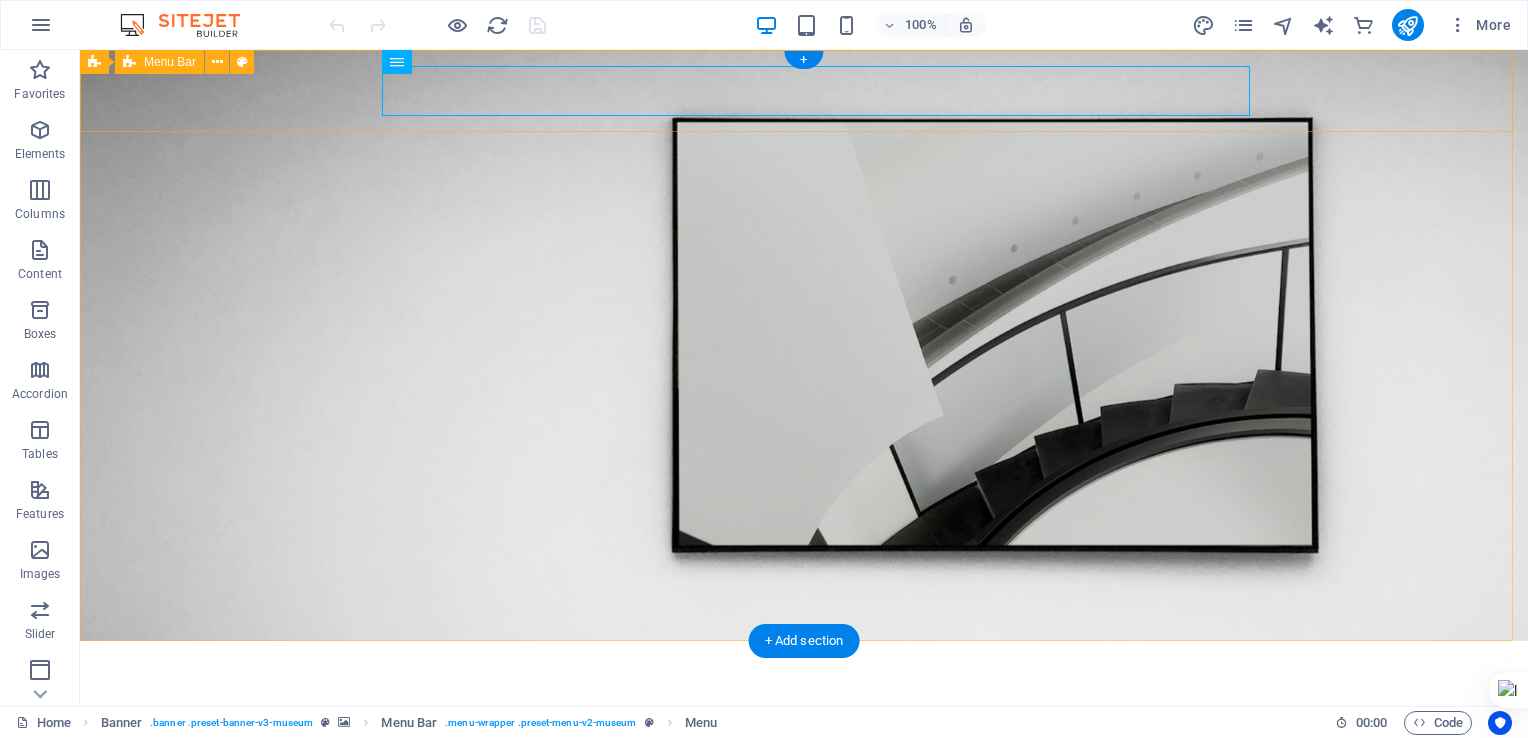 click on "About Us Exhibitions Events Contact Explore" at bounding box center [804, 717] 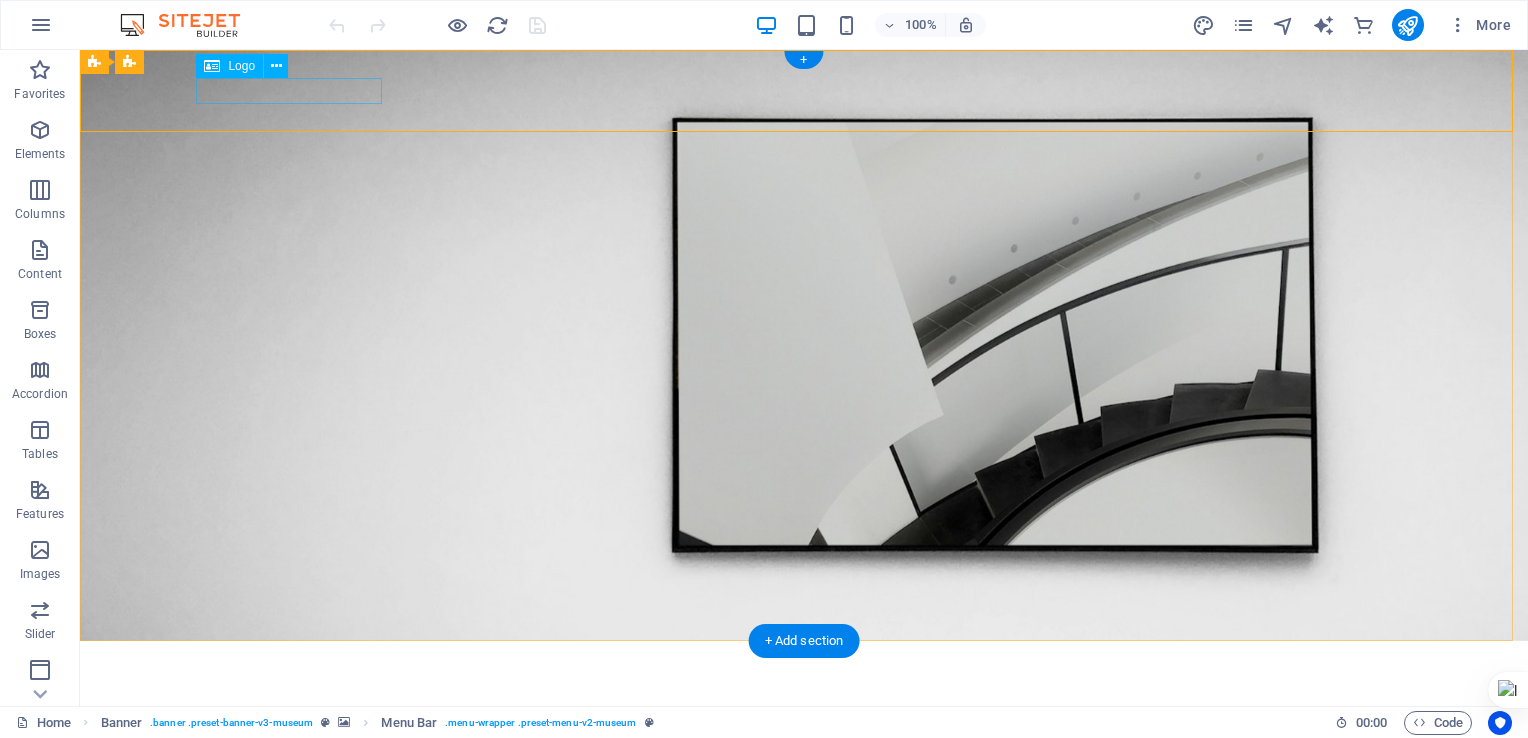 click at bounding box center (804, 669) 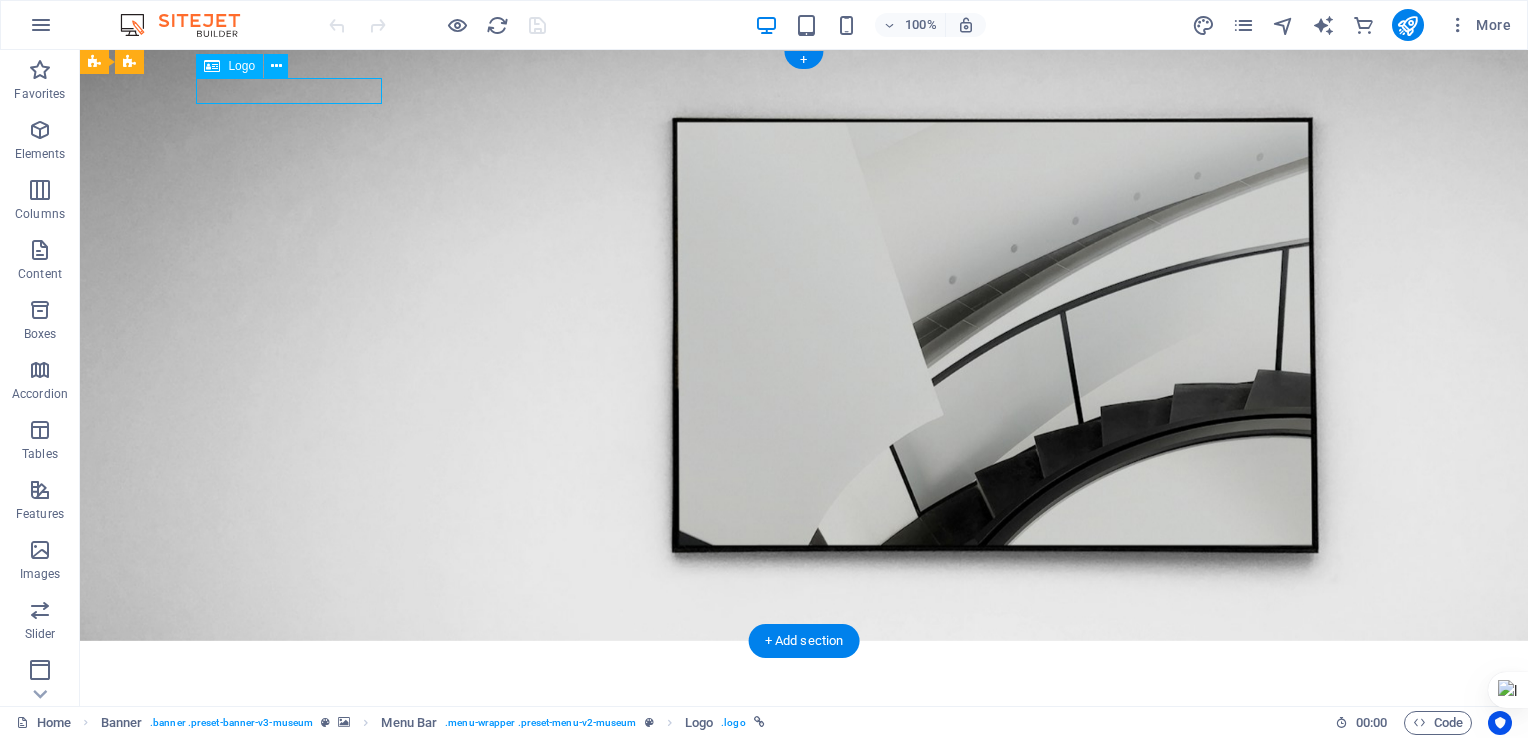 click at bounding box center (804, 669) 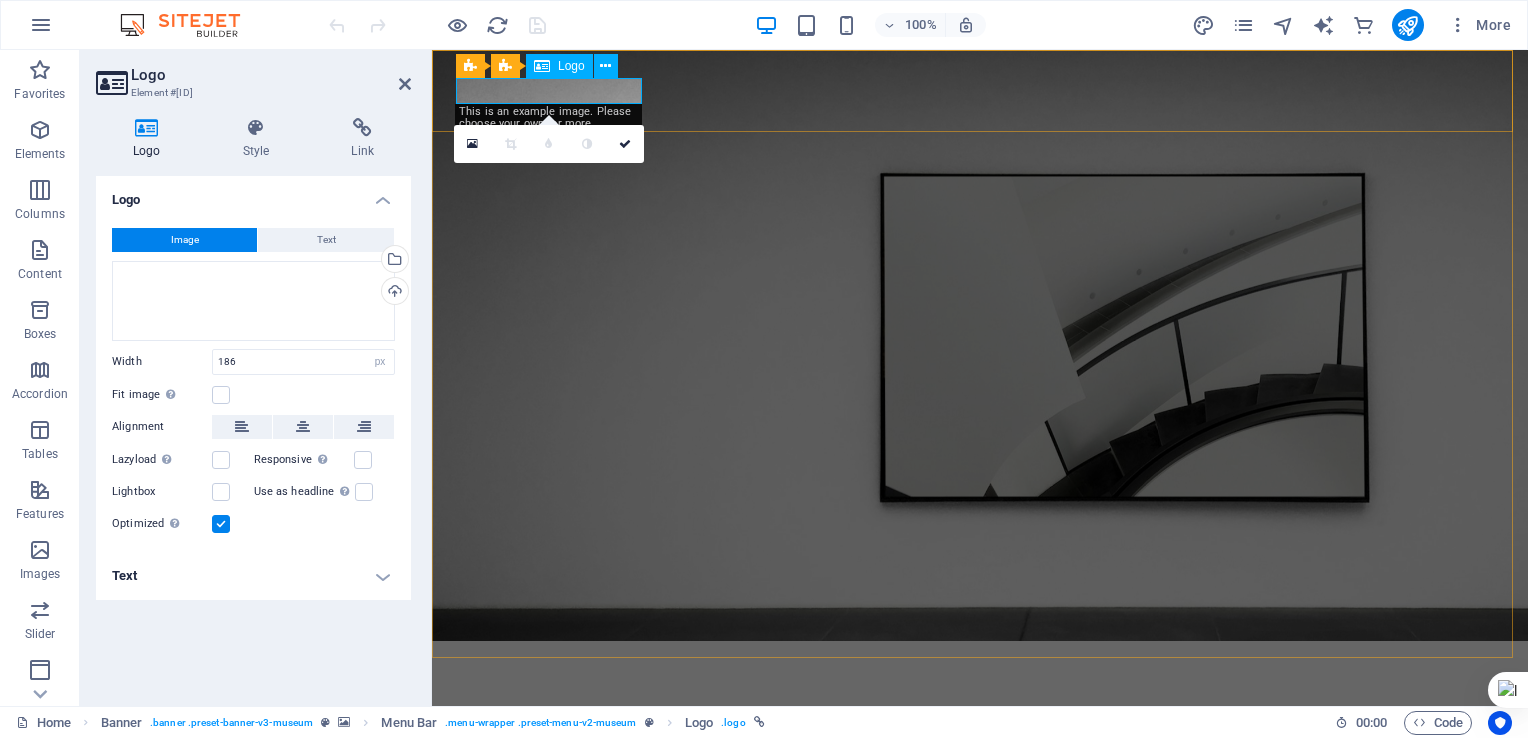 click at bounding box center [980, 669] 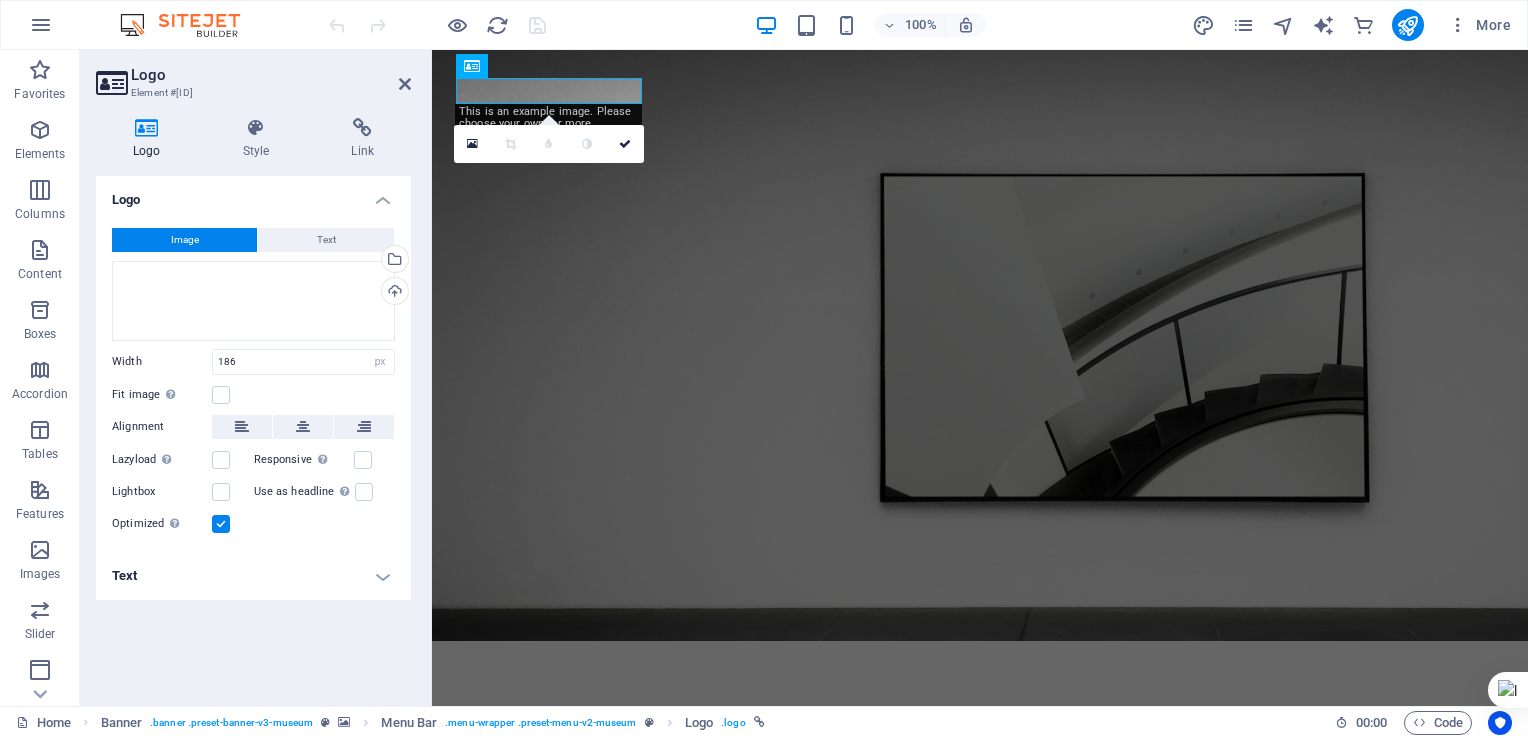 click on "Image" at bounding box center (185, 240) 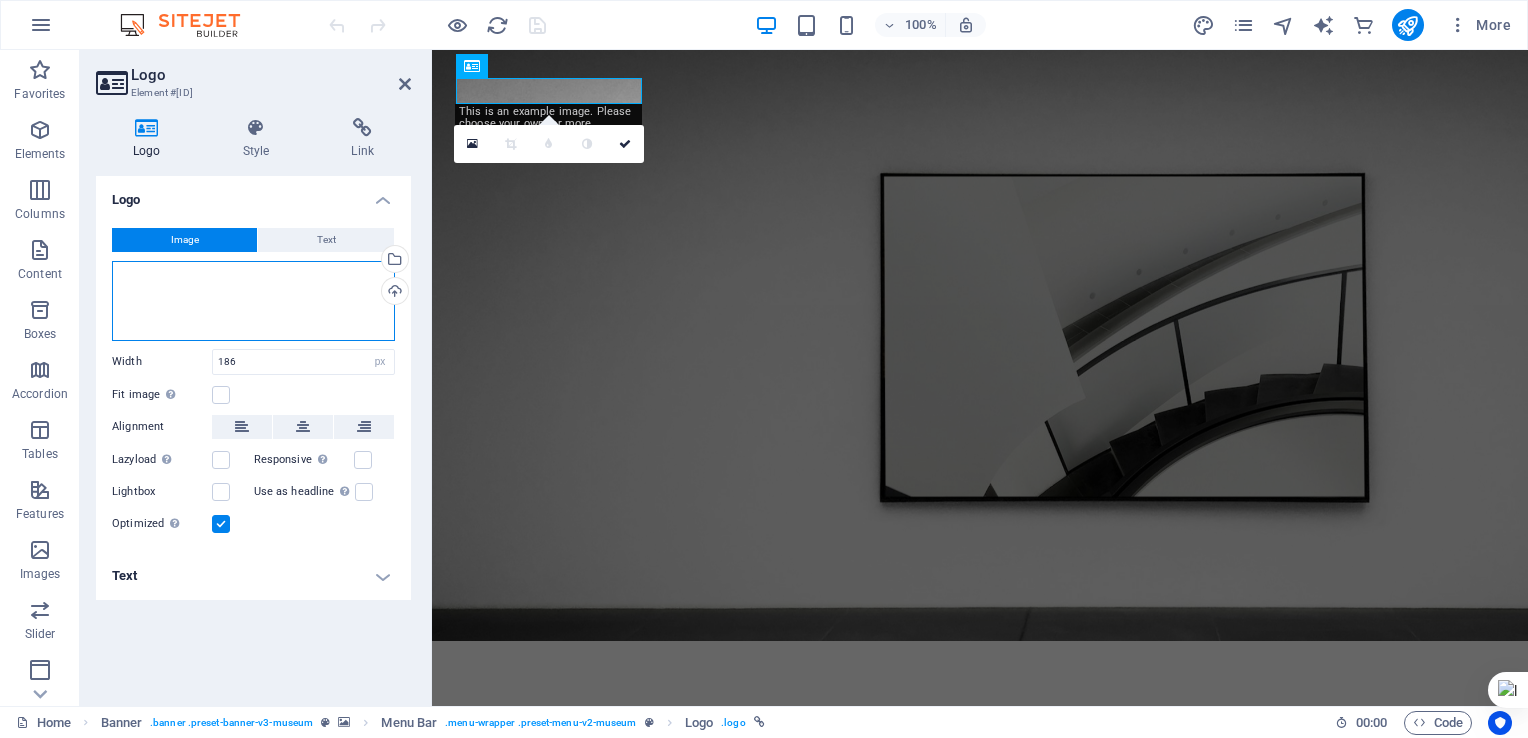 click on "Drag files here, click to choose files or select files from Files or our free stock photos & videos" at bounding box center [253, 301] 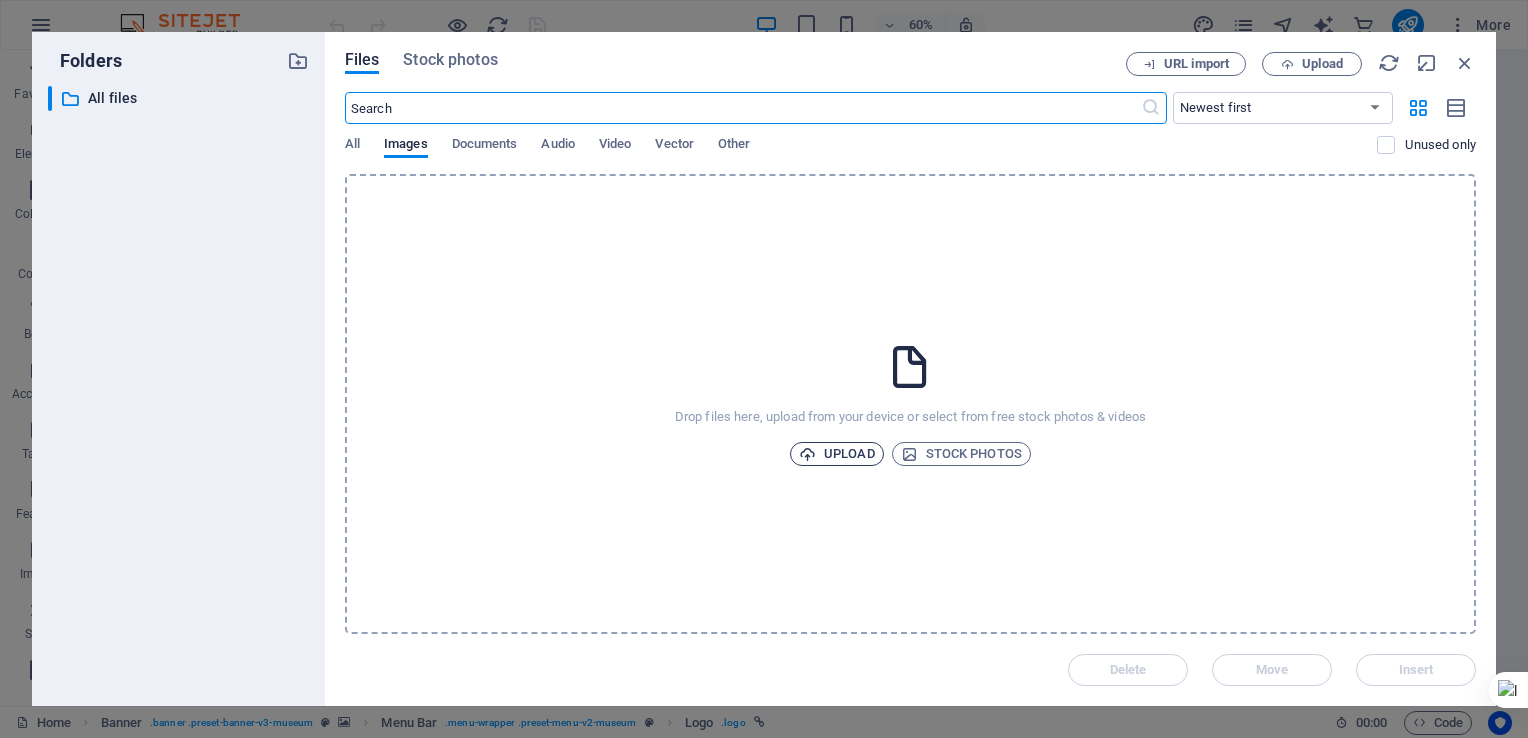 click on "Upload" at bounding box center (837, 454) 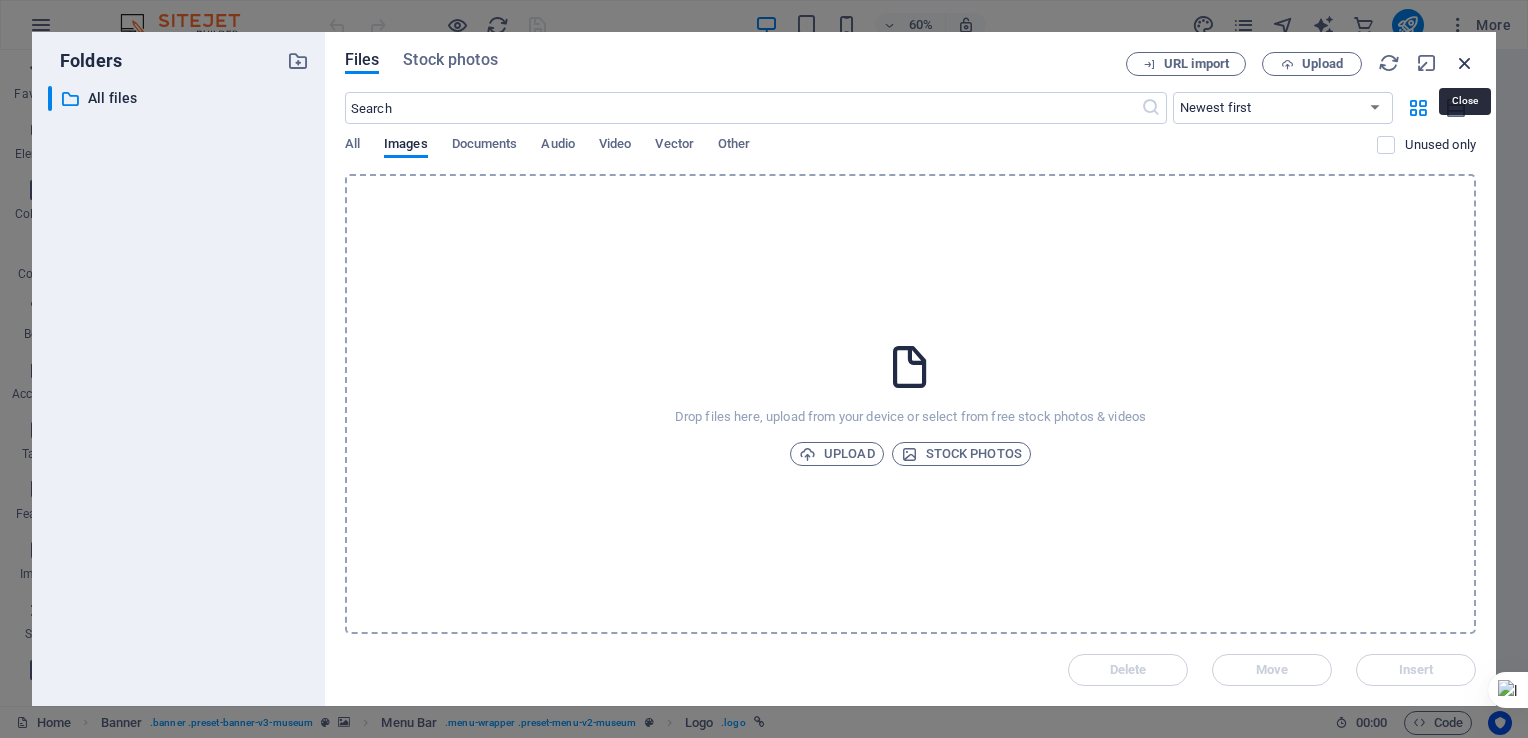 click at bounding box center (1465, 63) 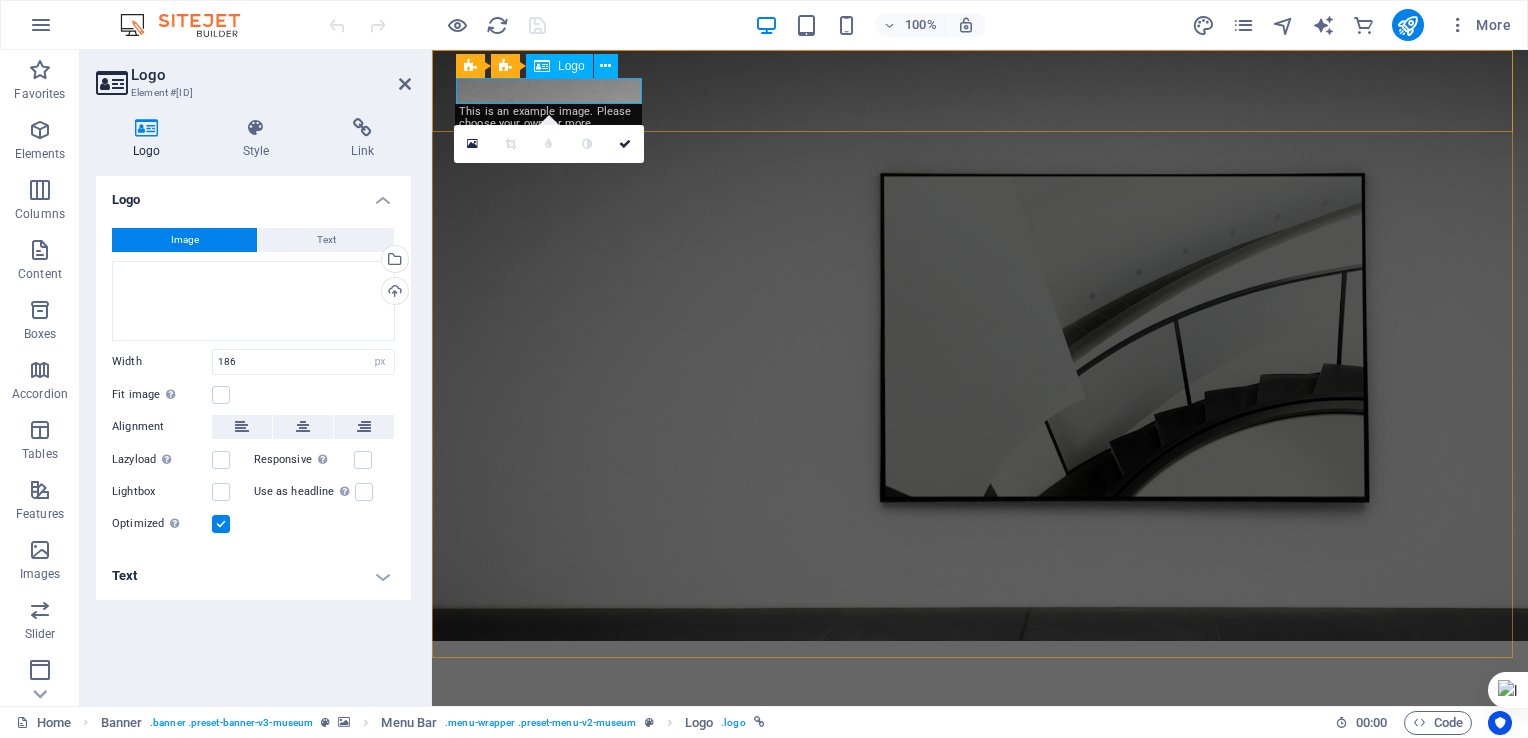 click at bounding box center (980, 669) 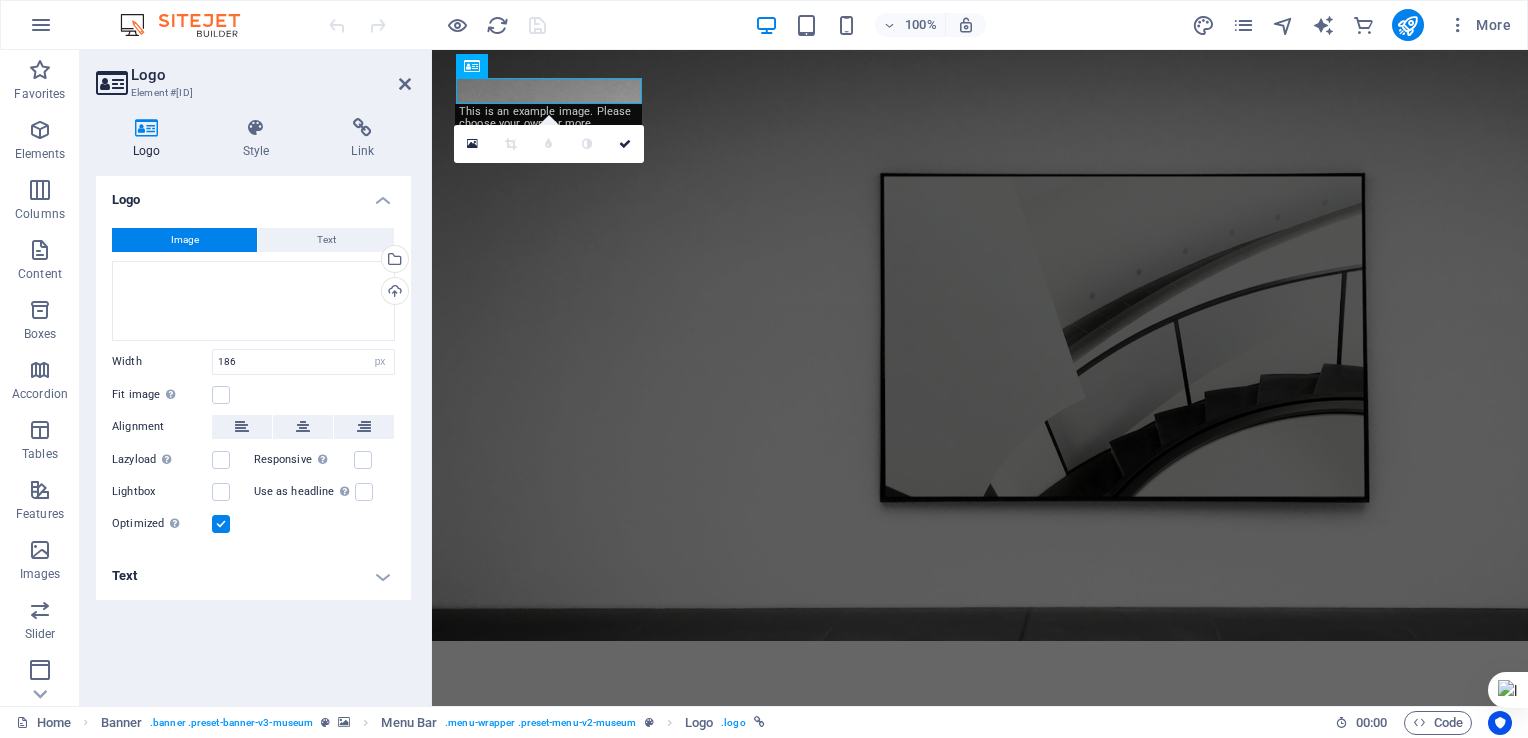 click on "Image" at bounding box center [184, 240] 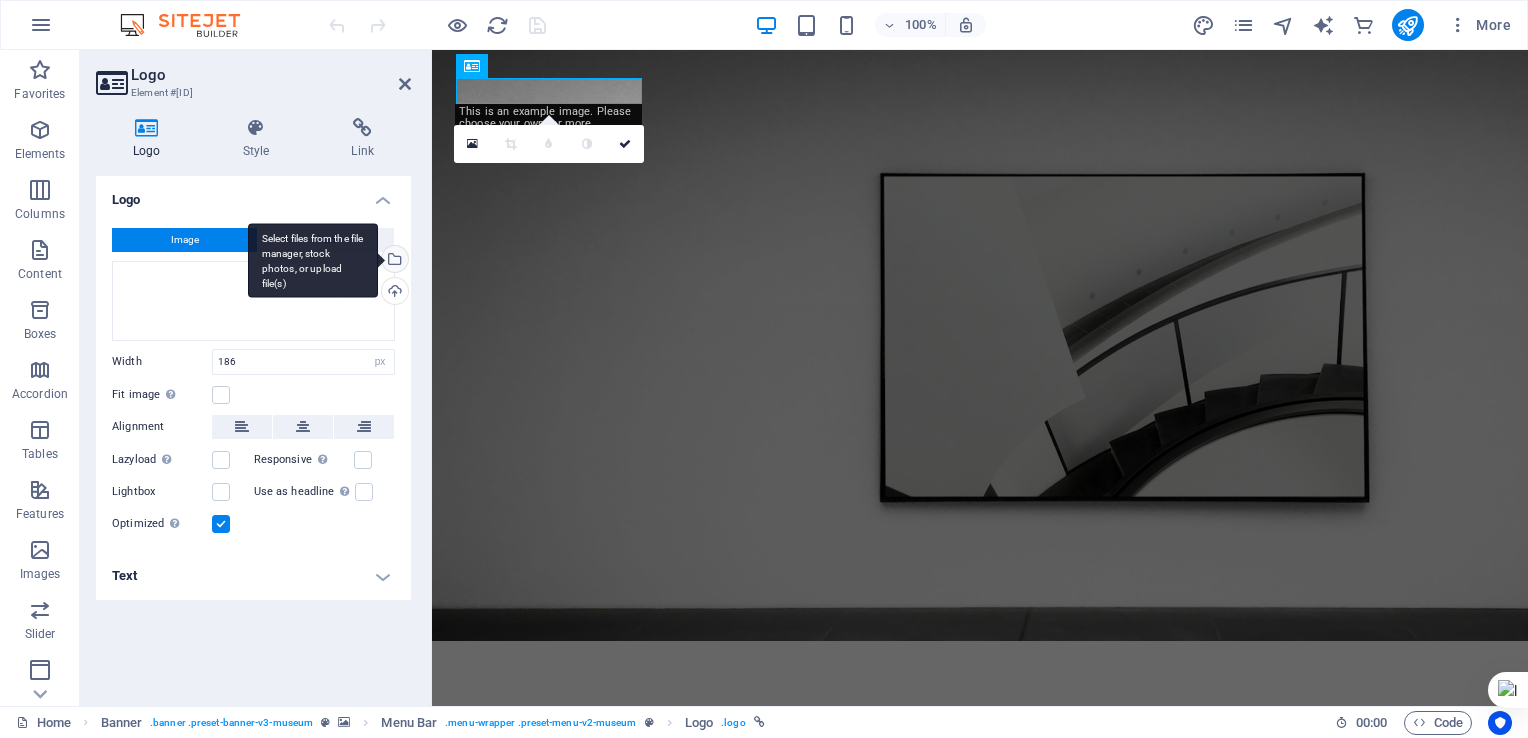 click on "Select files from the file manager, stock photos, or upload file(s)" at bounding box center (393, 261) 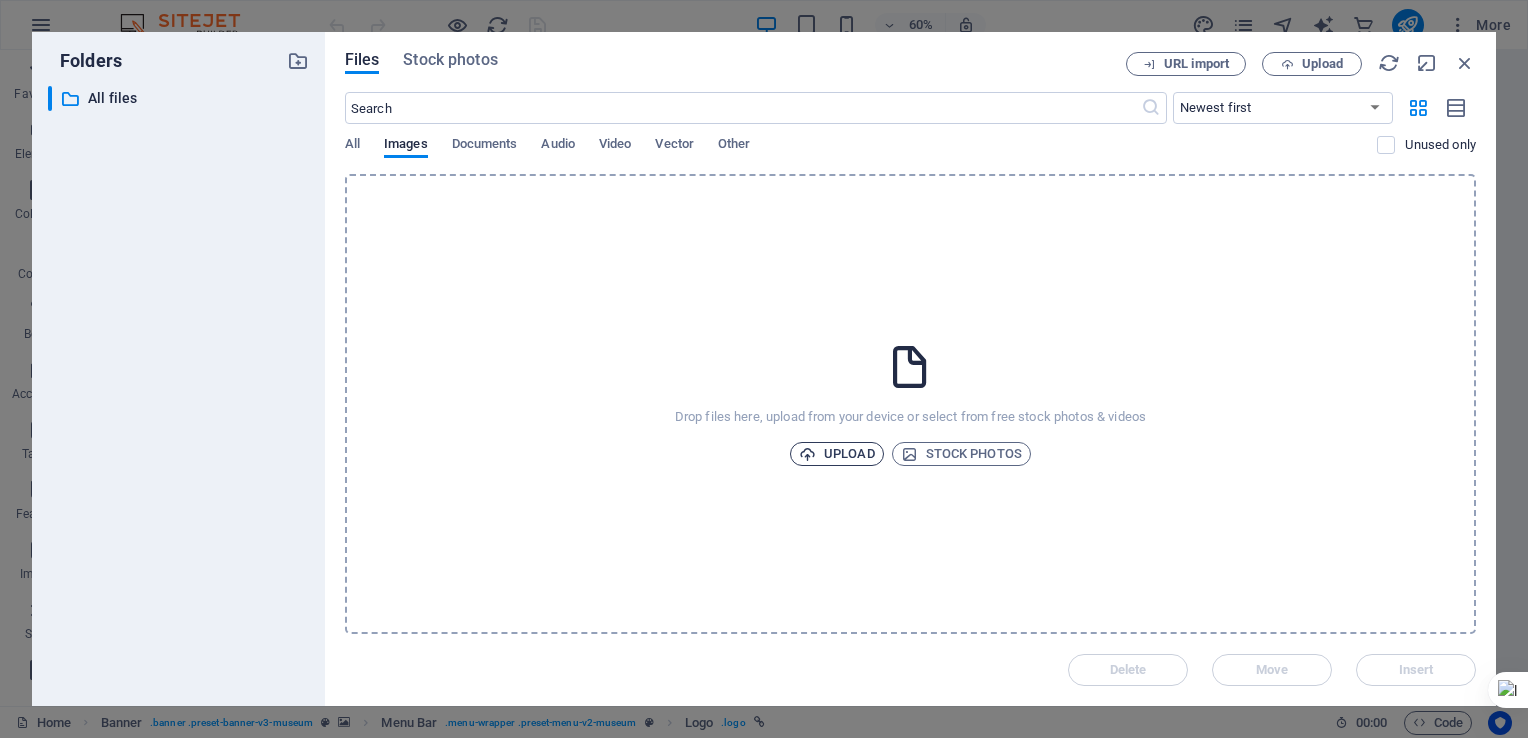 click on "Upload" at bounding box center (837, 454) 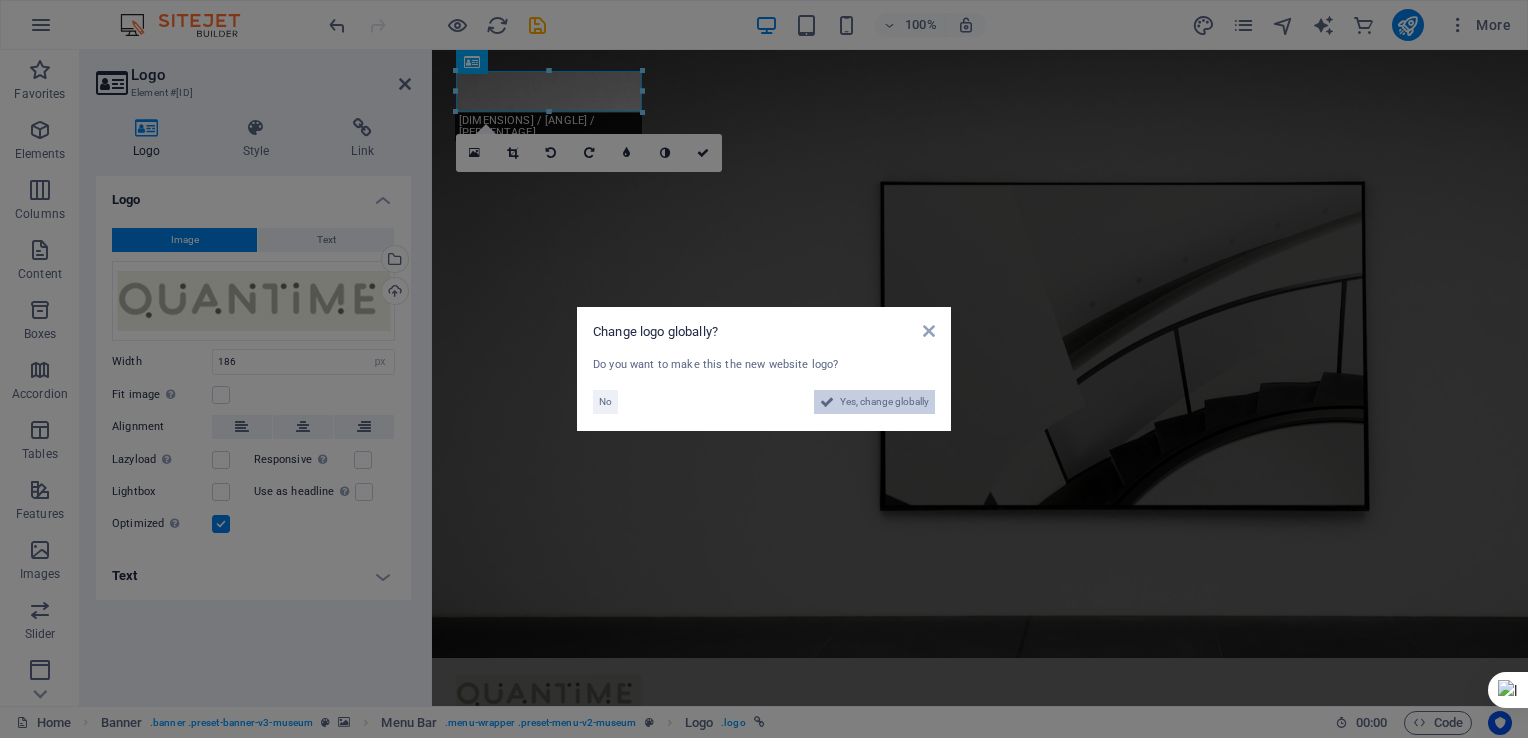 drag, startPoint x: 857, startPoint y: 406, endPoint x: 708, endPoint y: 593, distance: 239.1025 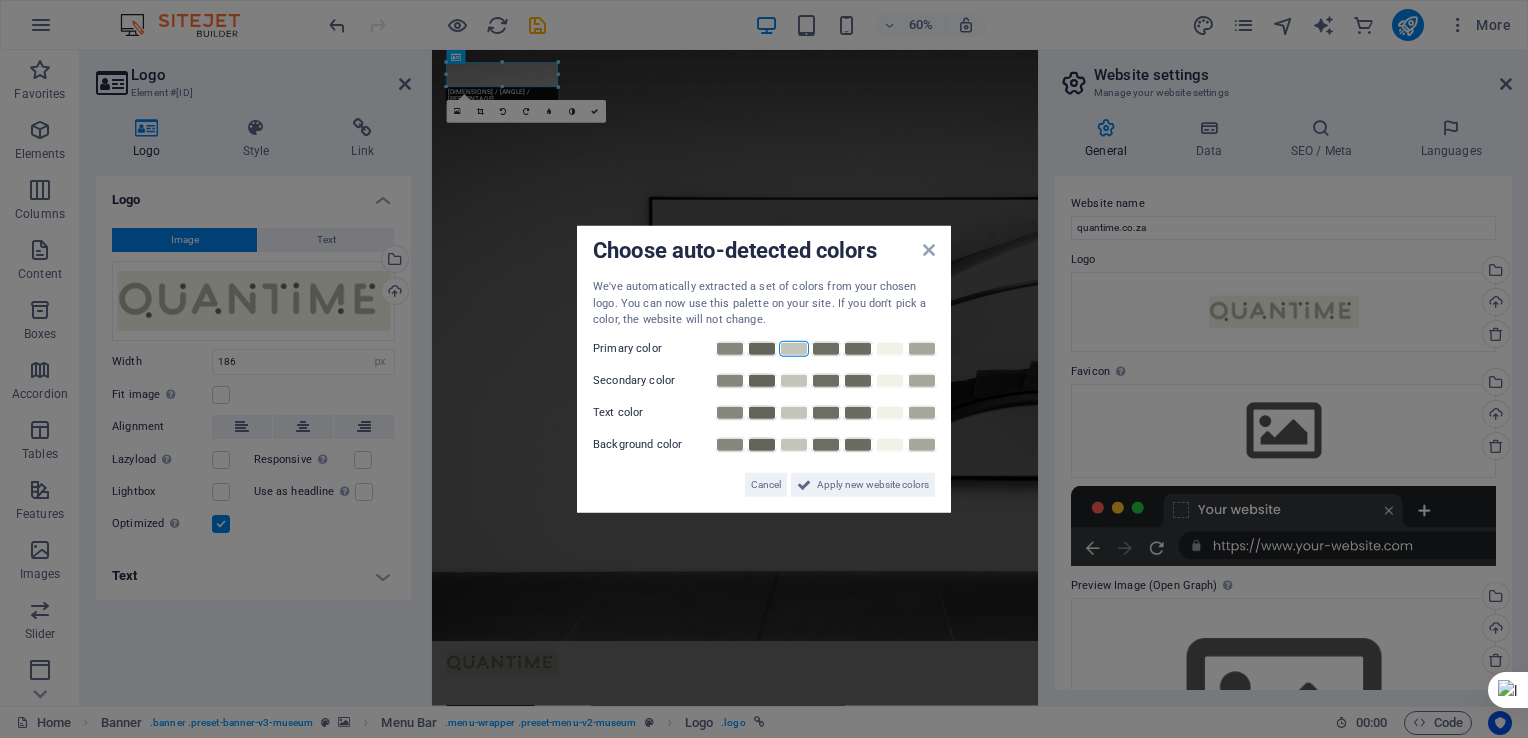 click at bounding box center (794, 348) 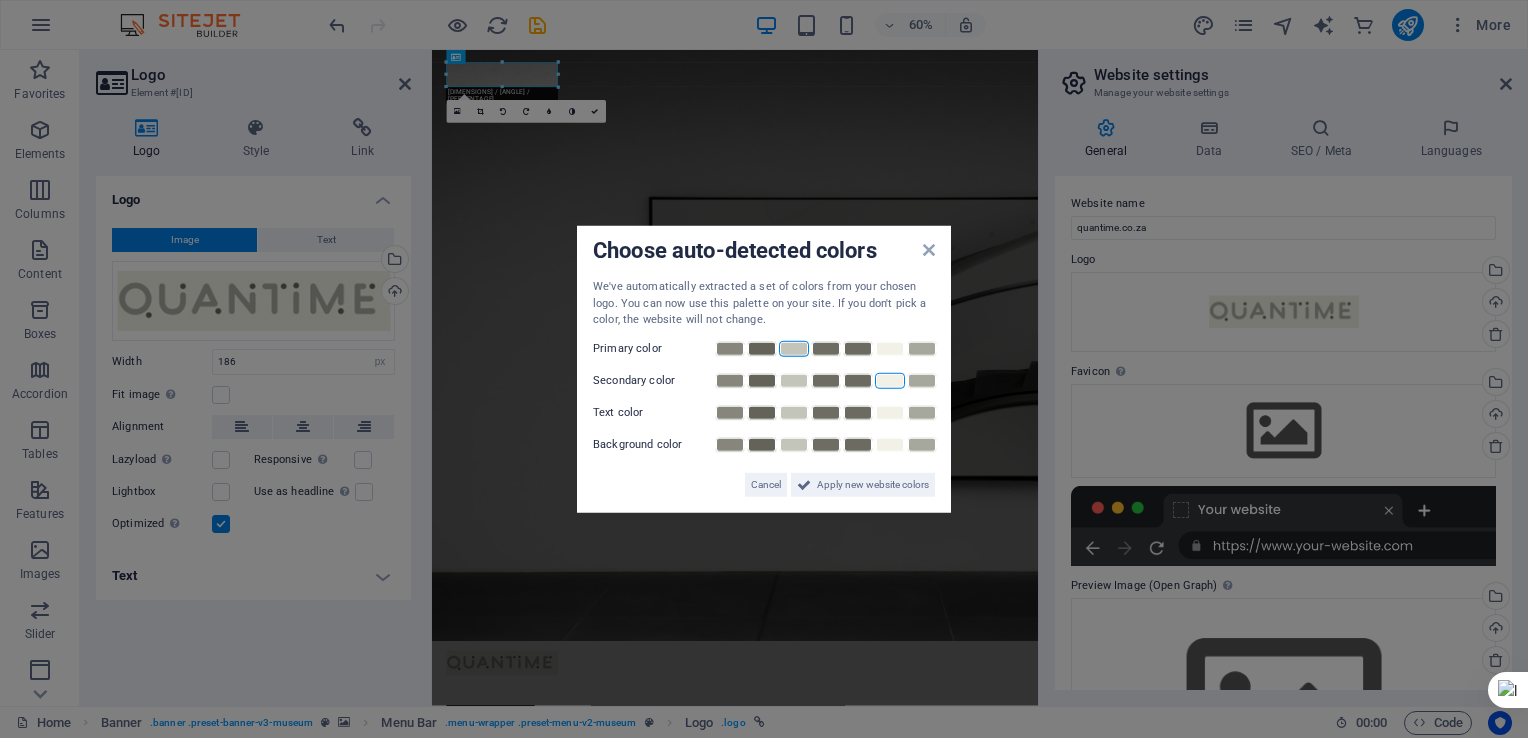 click at bounding box center [890, 380] 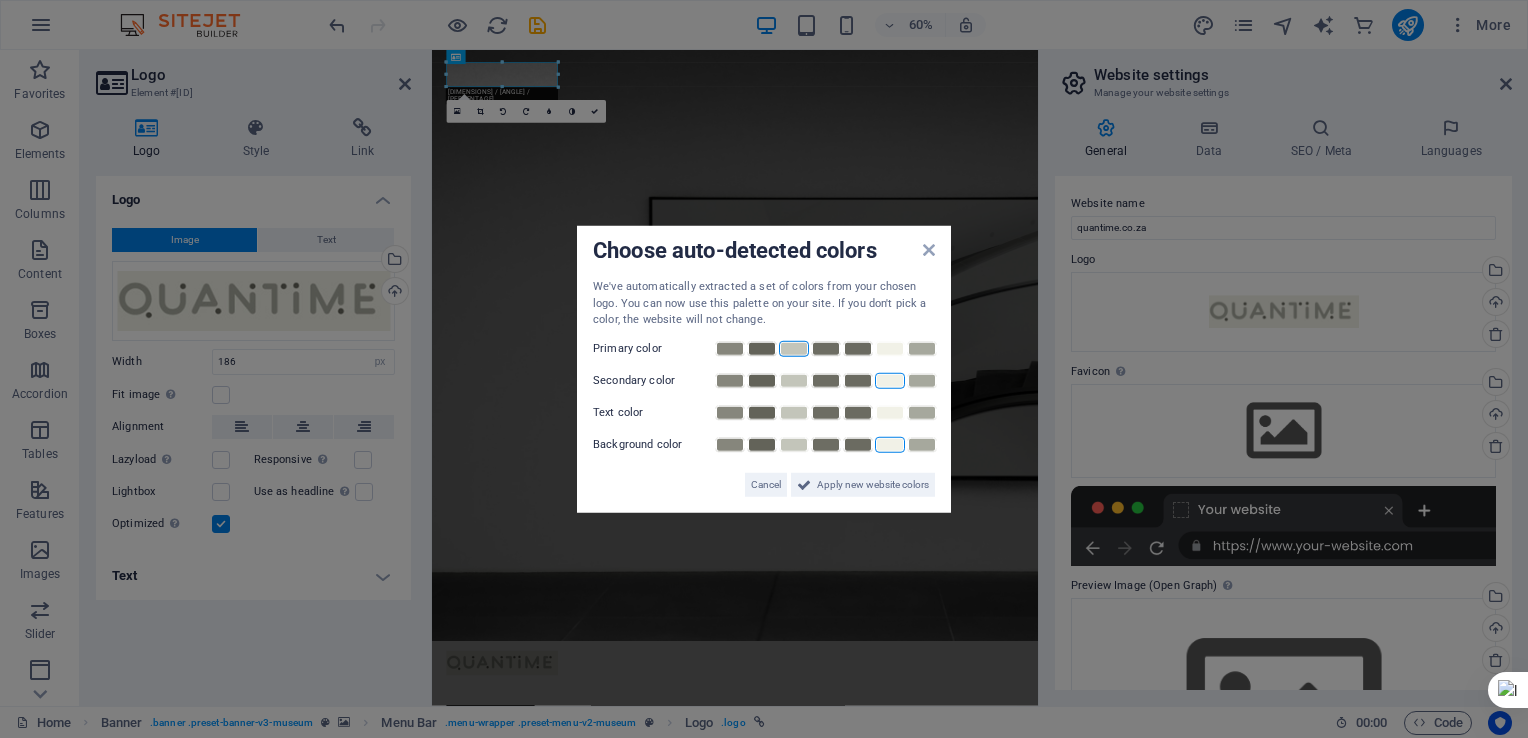 click at bounding box center (890, 444) 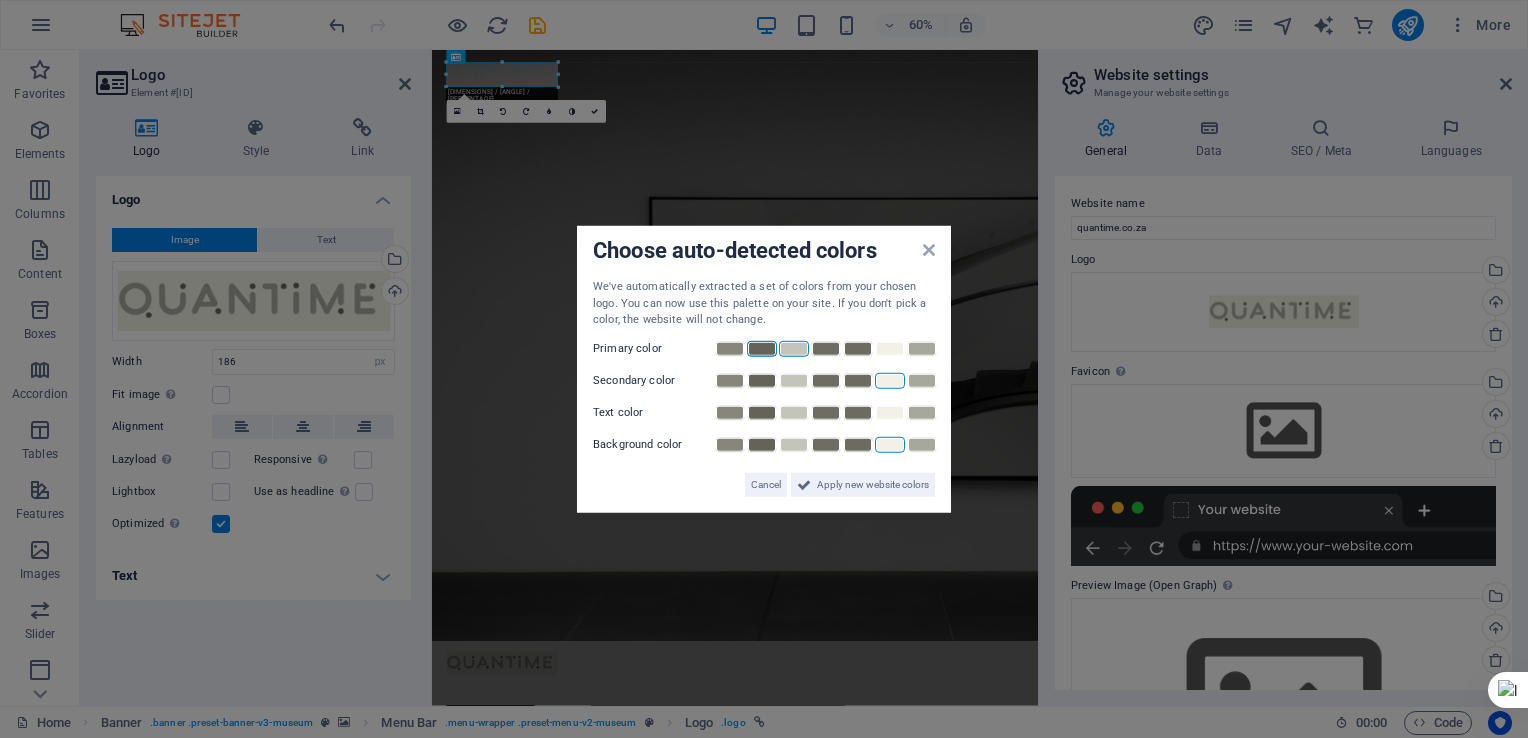 click at bounding box center (762, 348) 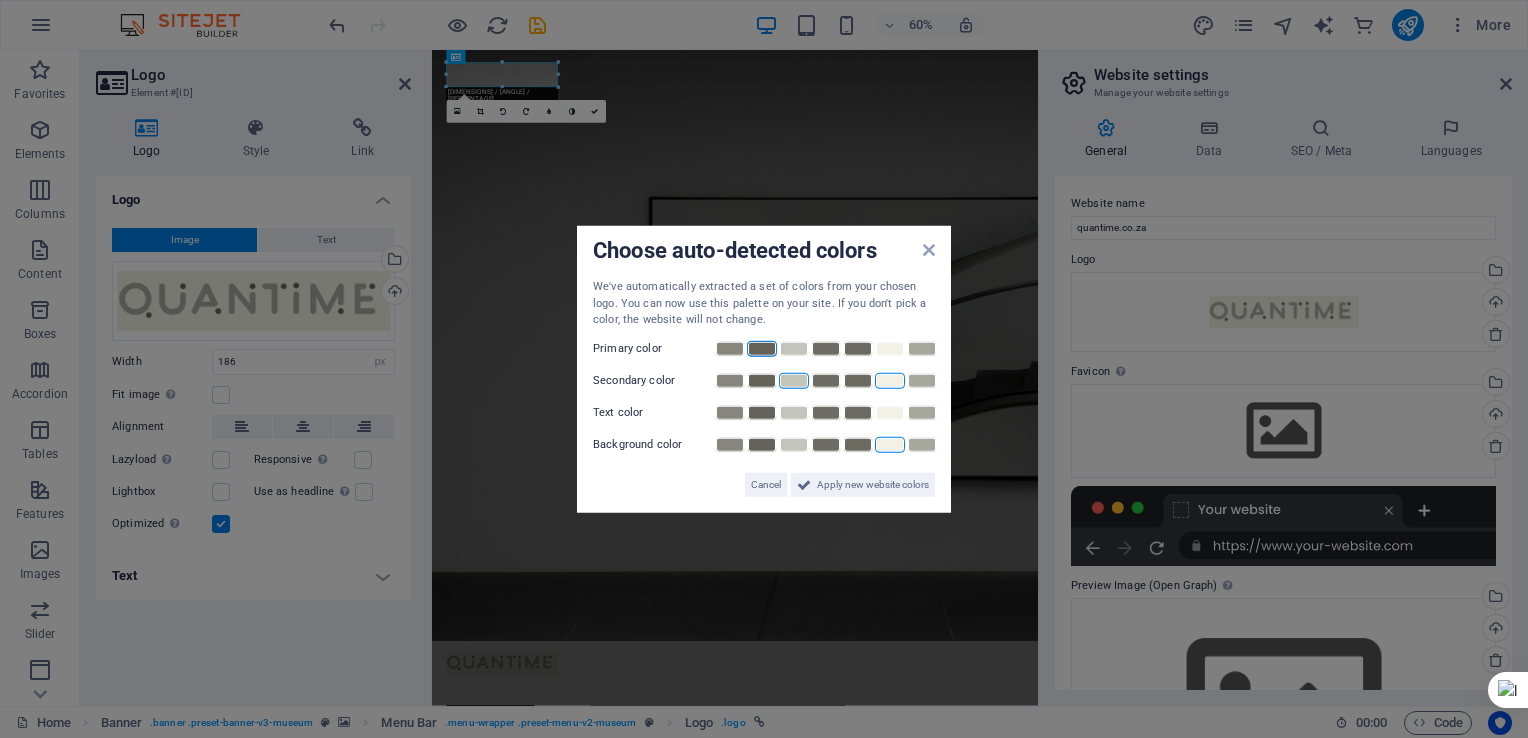 click at bounding box center [794, 380] 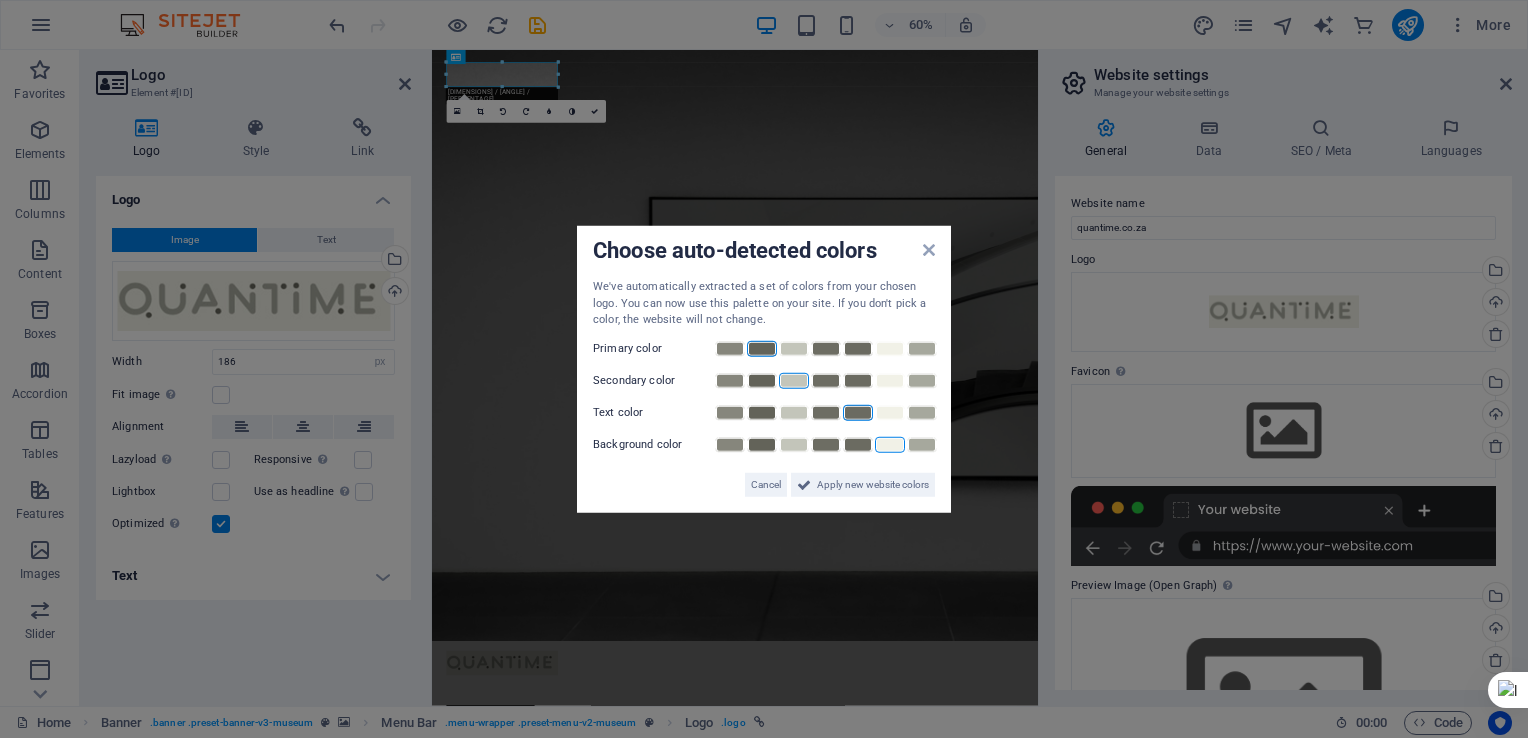 click at bounding box center (858, 412) 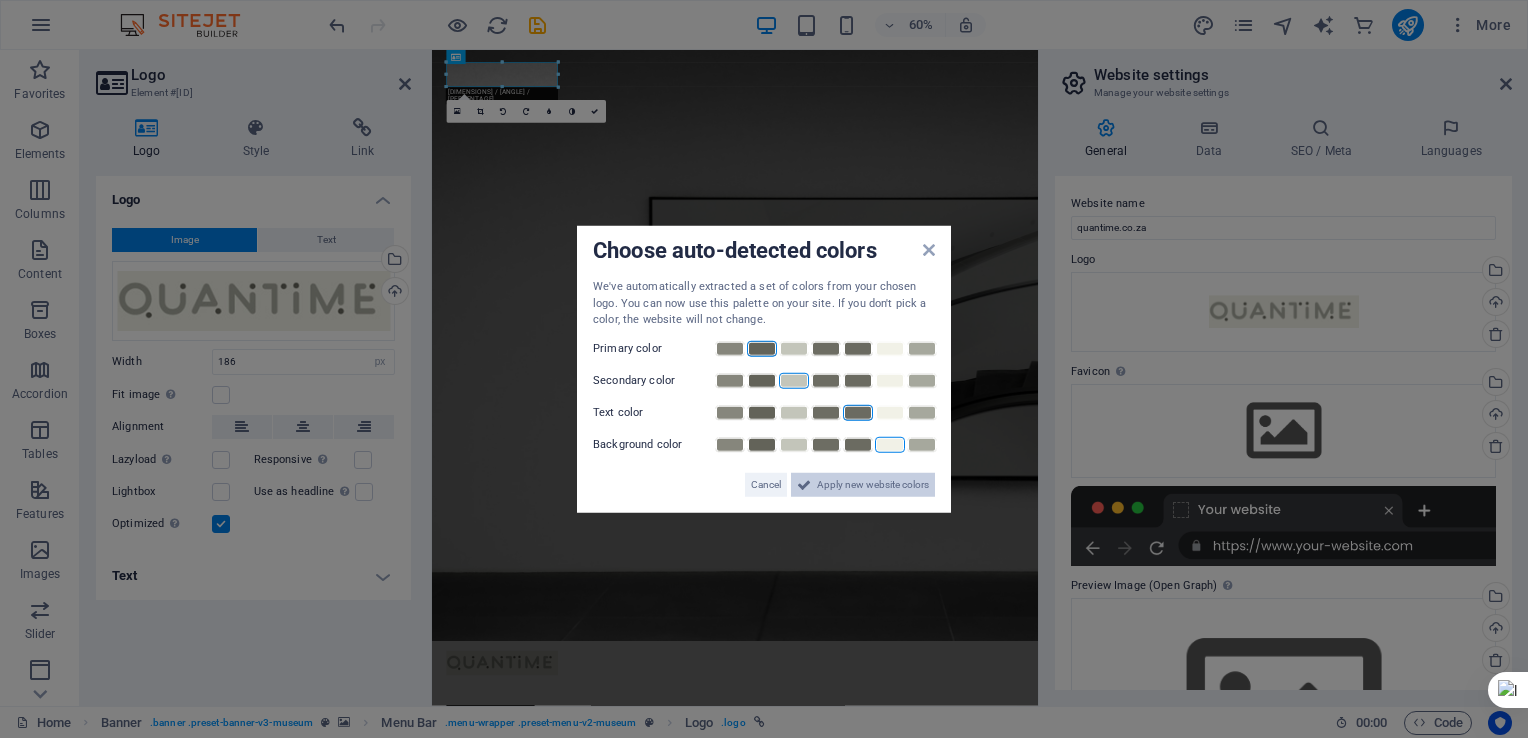 click on "Apply new website colors" at bounding box center (873, 484) 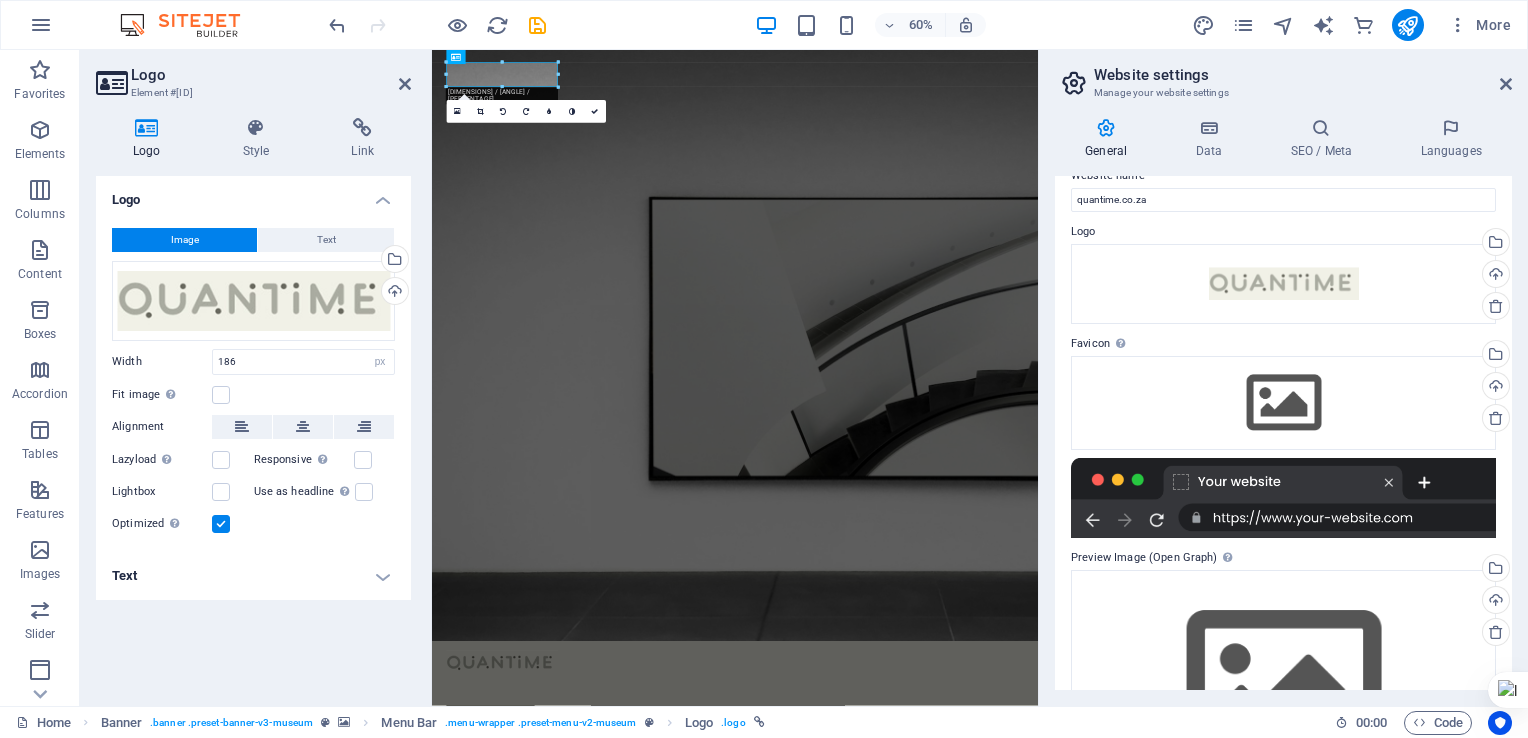 scroll, scrollTop: 0, scrollLeft: 0, axis: both 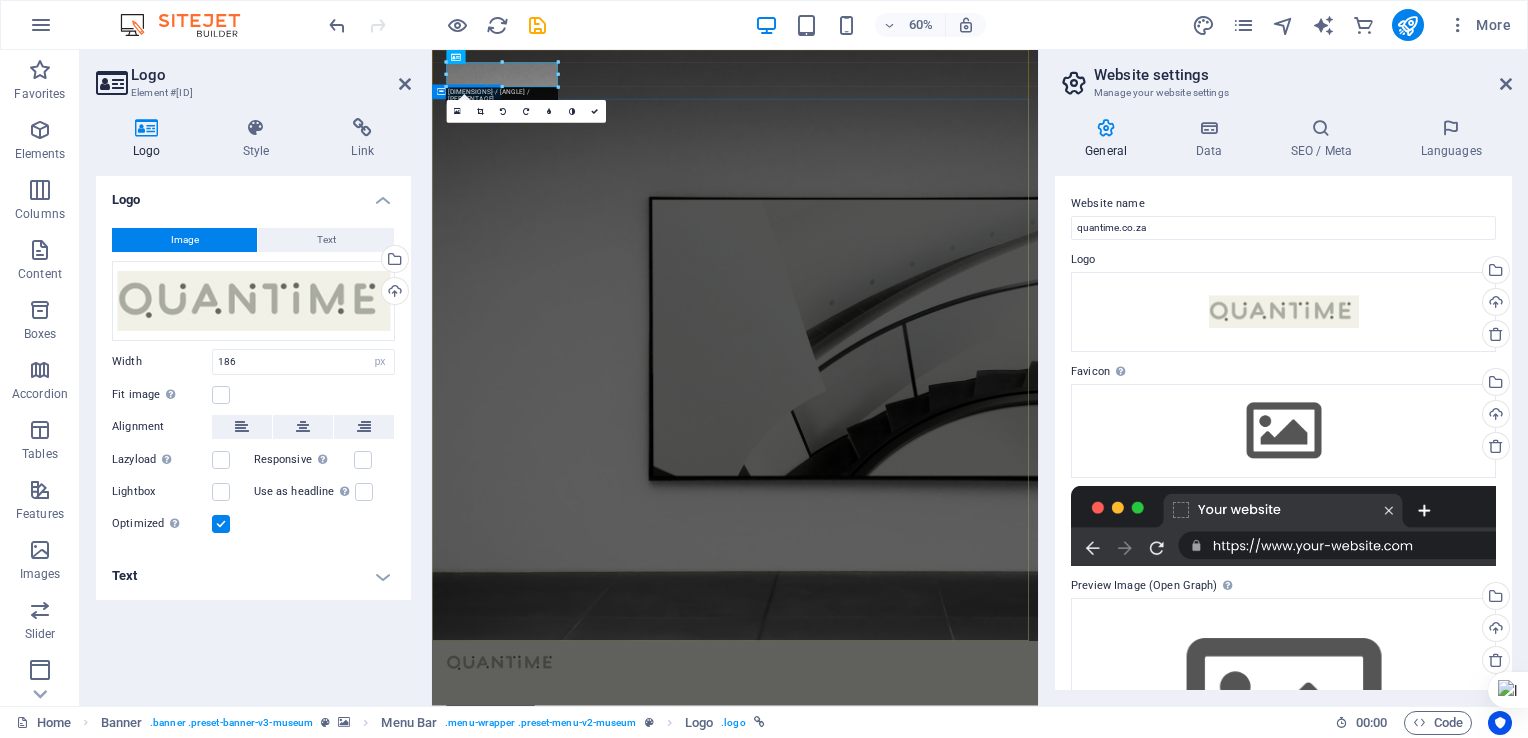 click on "The best art exhibitions Lorem ipsum dolor sit amet, consectetur adipiscing elit, sed do eiusmod tempor incididunt ut labore Lorem ipsum dolor sit amet, consectetur adipiscing elit, sed do eiusmod tempor incididunt ut labore Explore" at bounding box center [937, 1454] 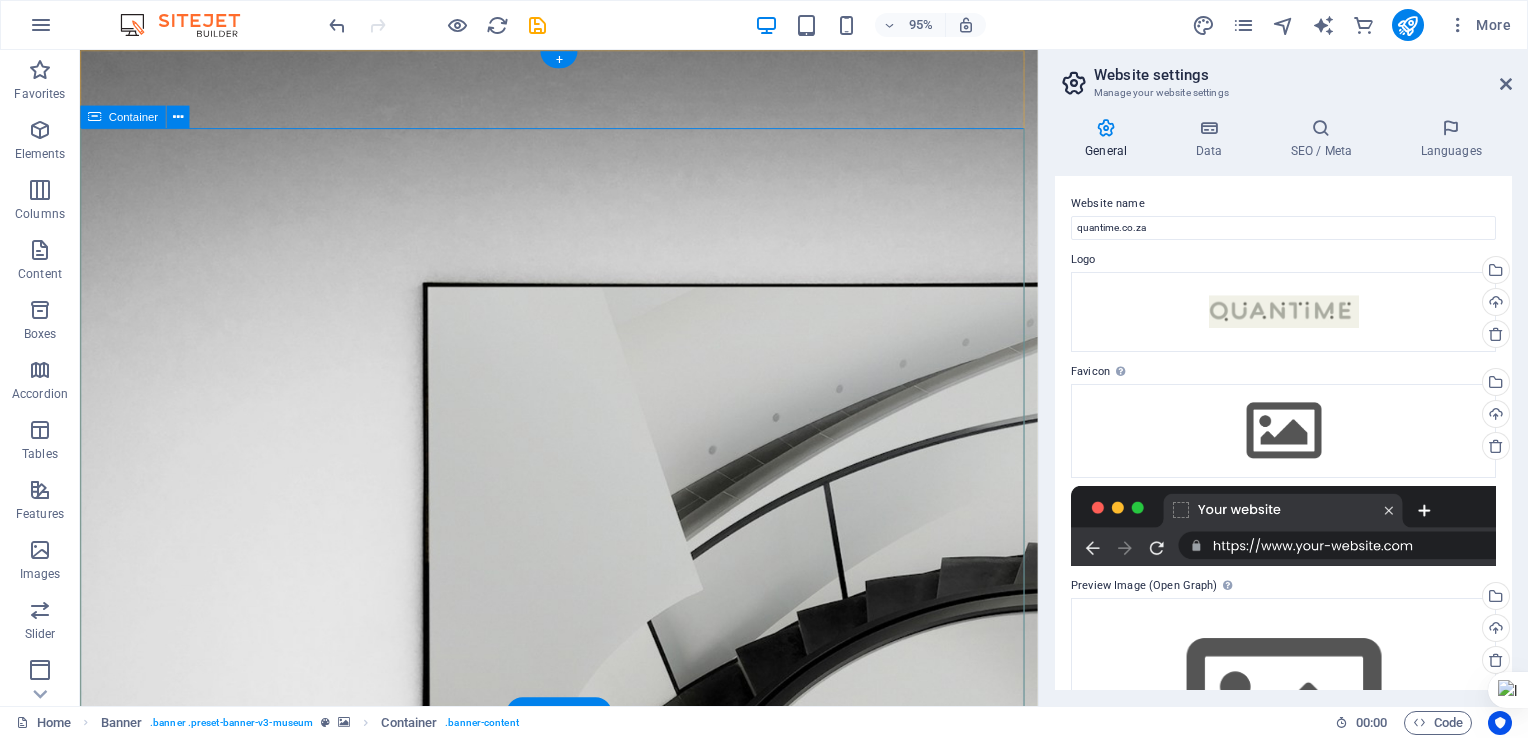 click on "The best art exhibitions Lorem ipsum dolor sit amet, consectetur adipiscing elit, sed do eiusmod tempor incididunt ut labore Lorem ipsum dolor sit amet, consectetur adipiscing elit, sed do eiusmod tempor incididunt ut labore Explore" at bounding box center [584, 1454] 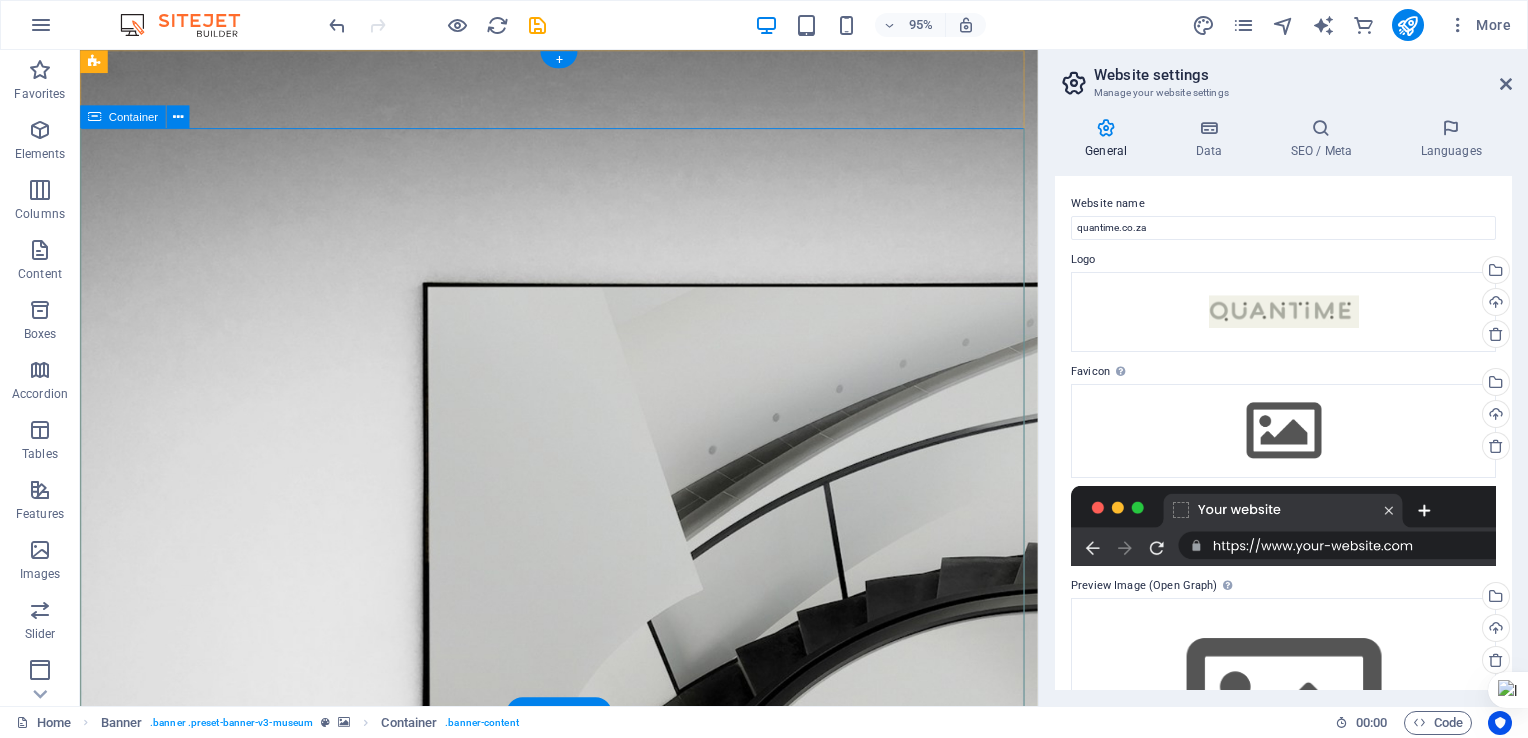 click on "The best art exhibitions Lorem ipsum dolor sit amet, consectetur adipiscing elit, sed do eiusmod tempor incididunt ut labore Lorem ipsum dolor sit amet, consectetur adipiscing elit, sed do eiusmod tempor incididunt ut labore Explore" at bounding box center (584, 1454) 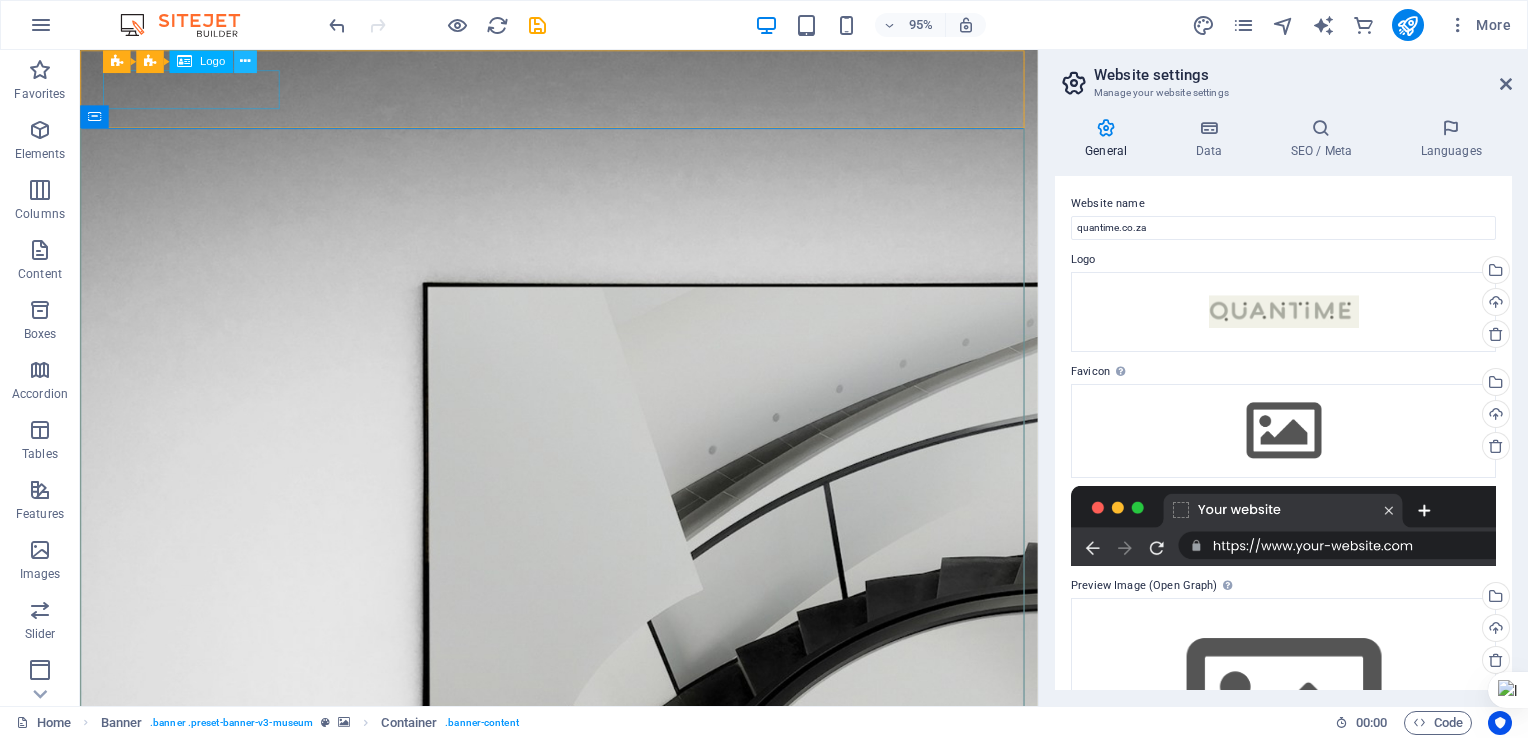 click at bounding box center [245, 61] 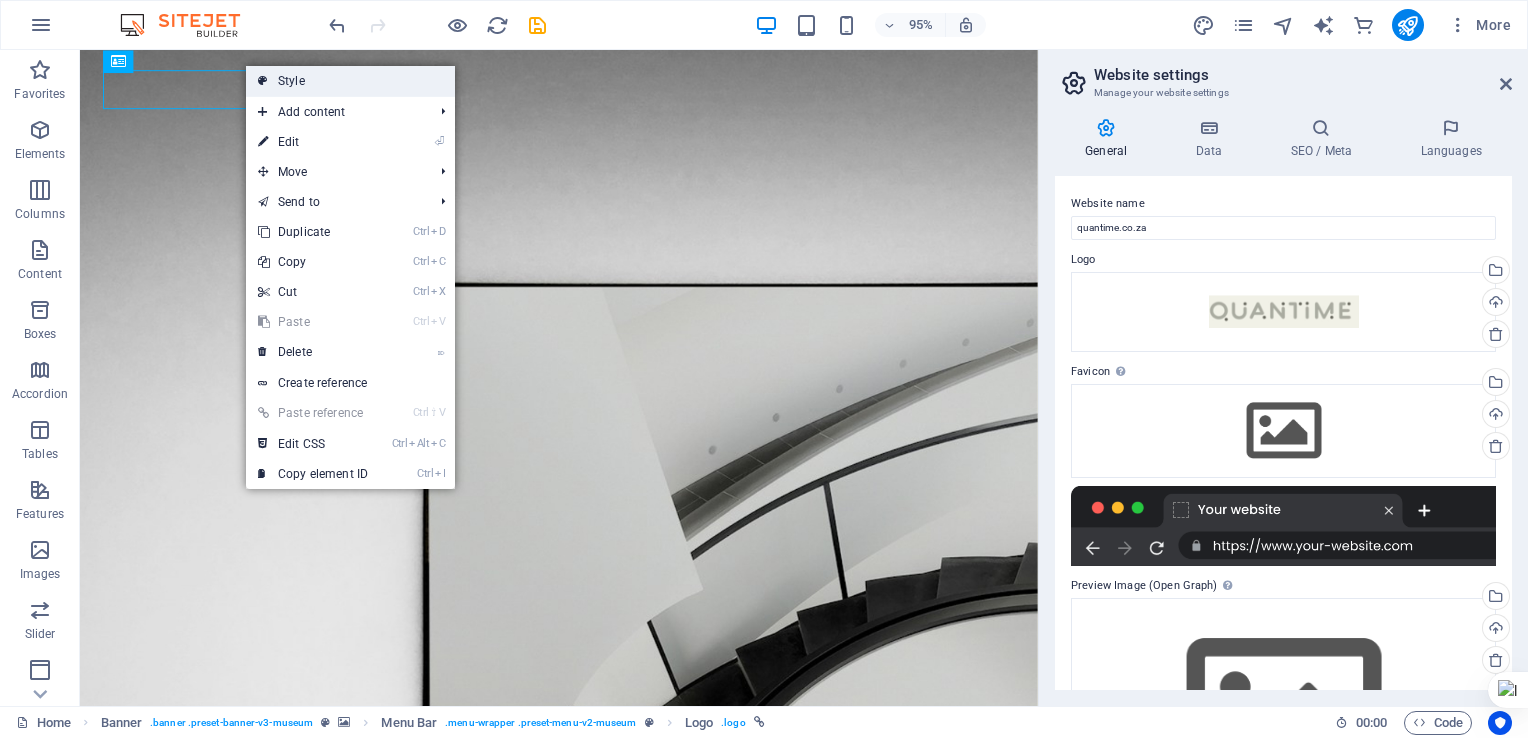 click on "Style" at bounding box center (350, 81) 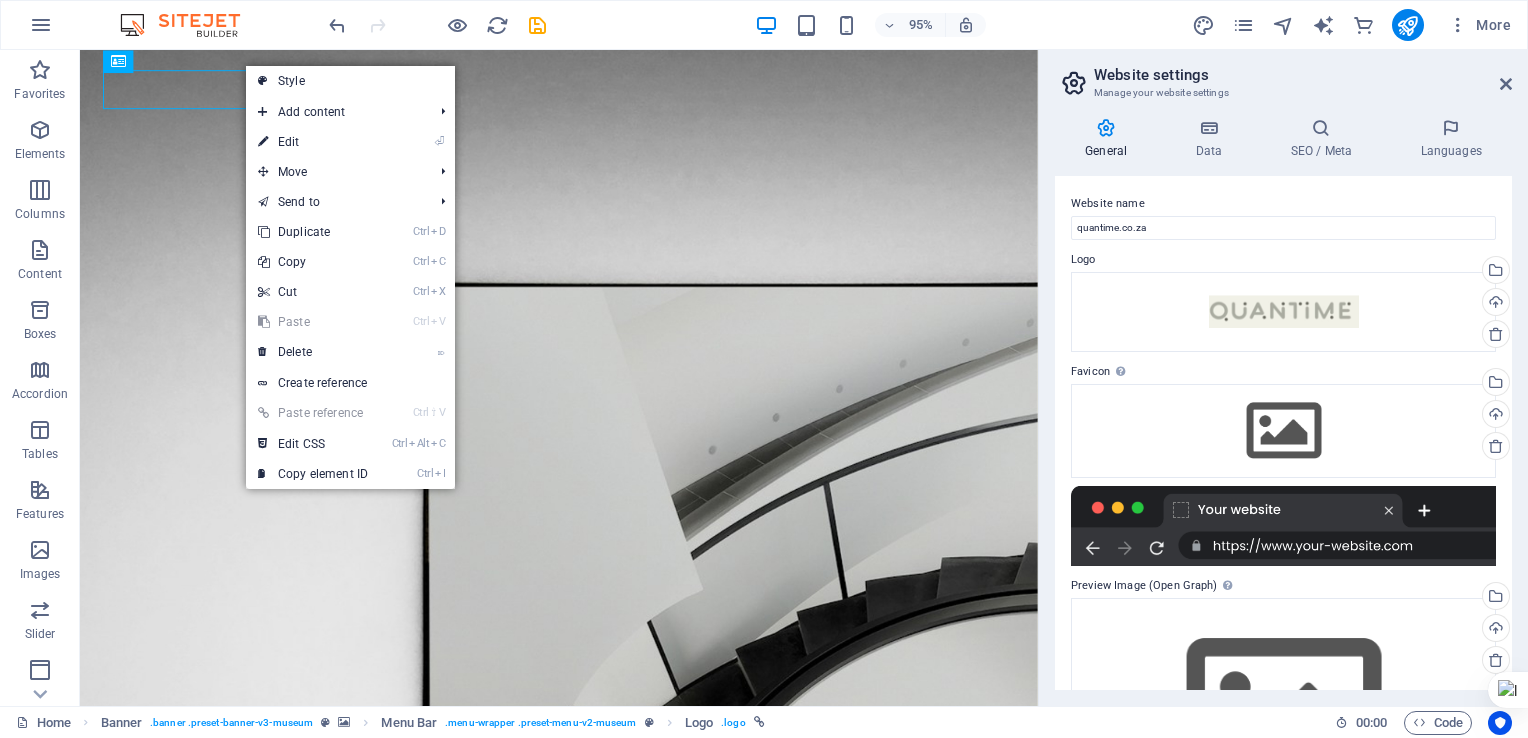 select on "rem" 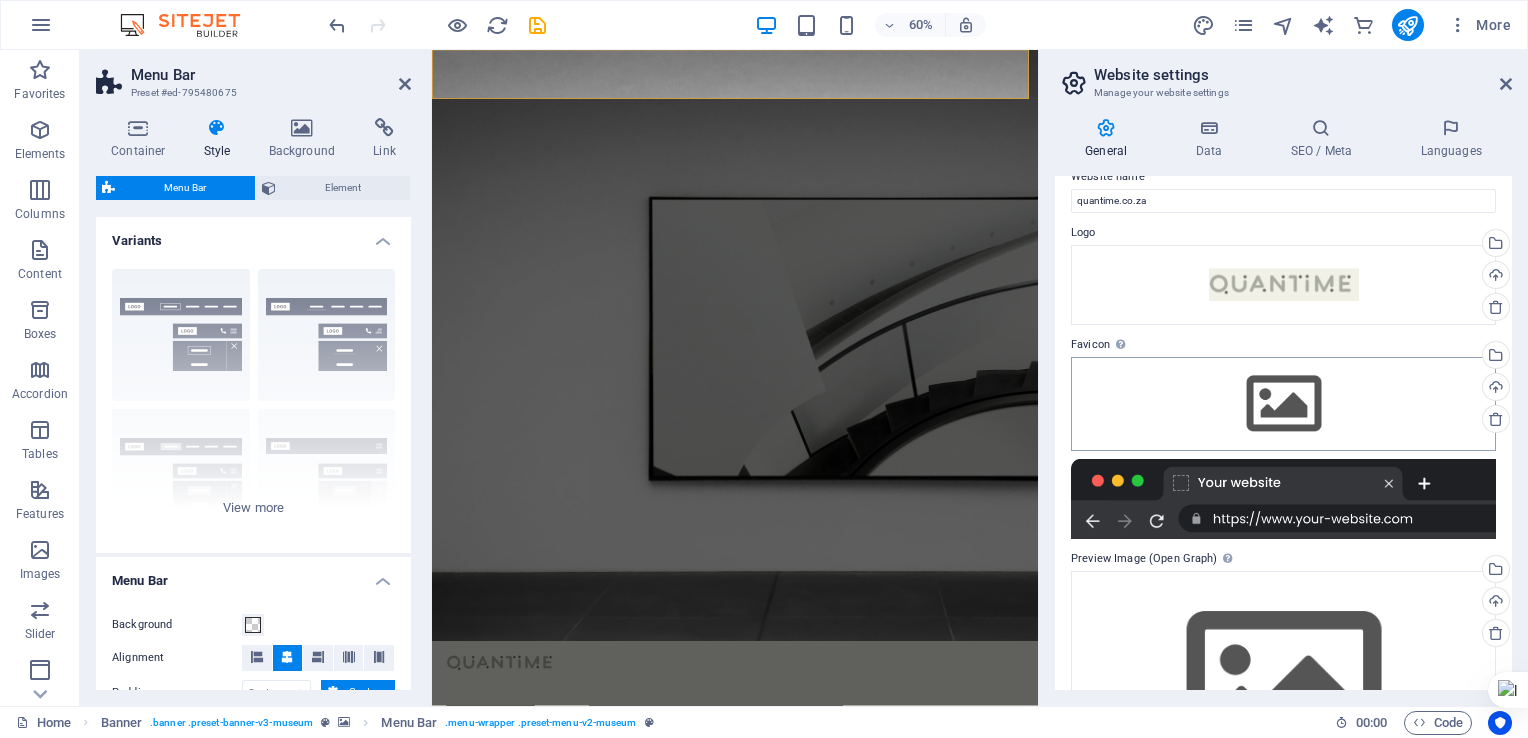 scroll, scrollTop: 0, scrollLeft: 0, axis: both 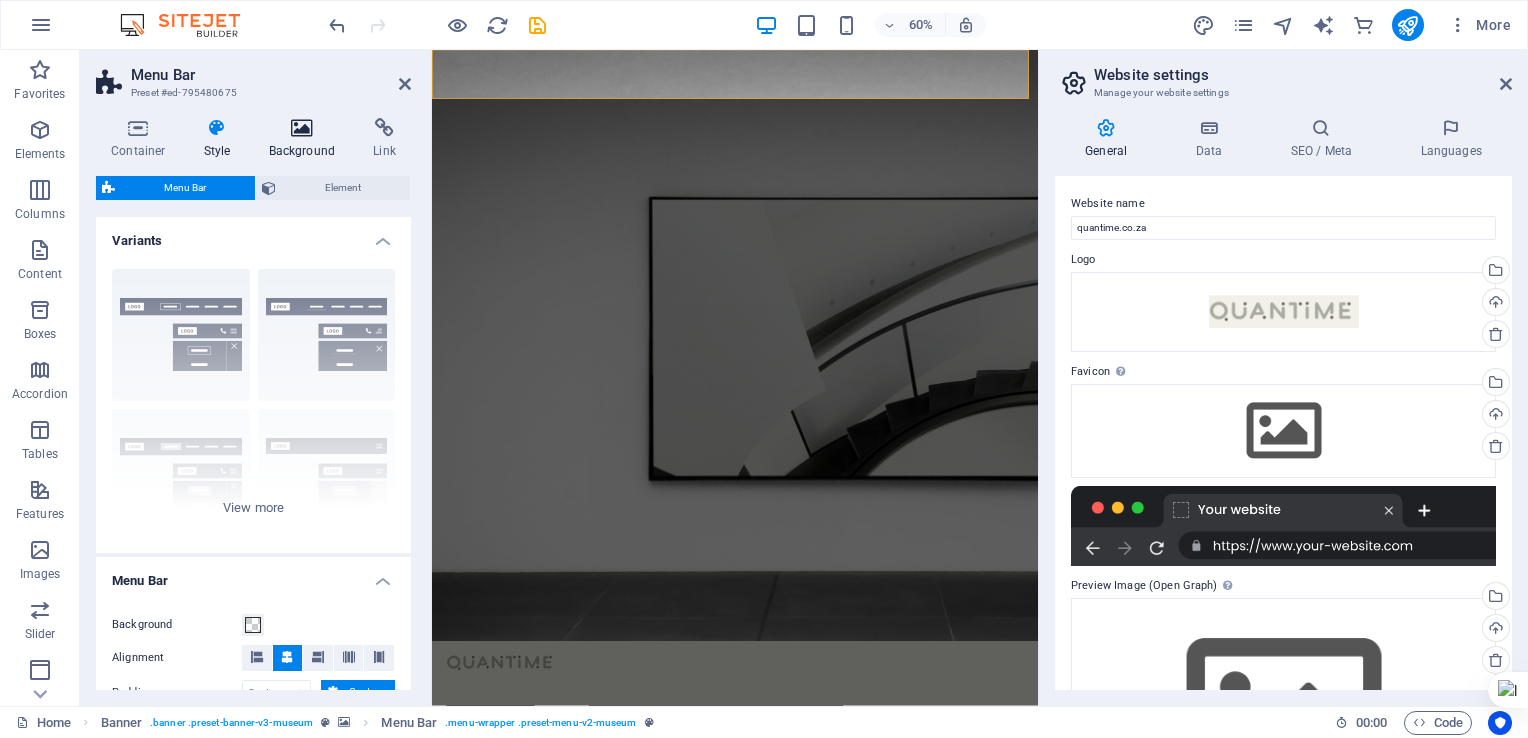 click on "Background" at bounding box center [306, 139] 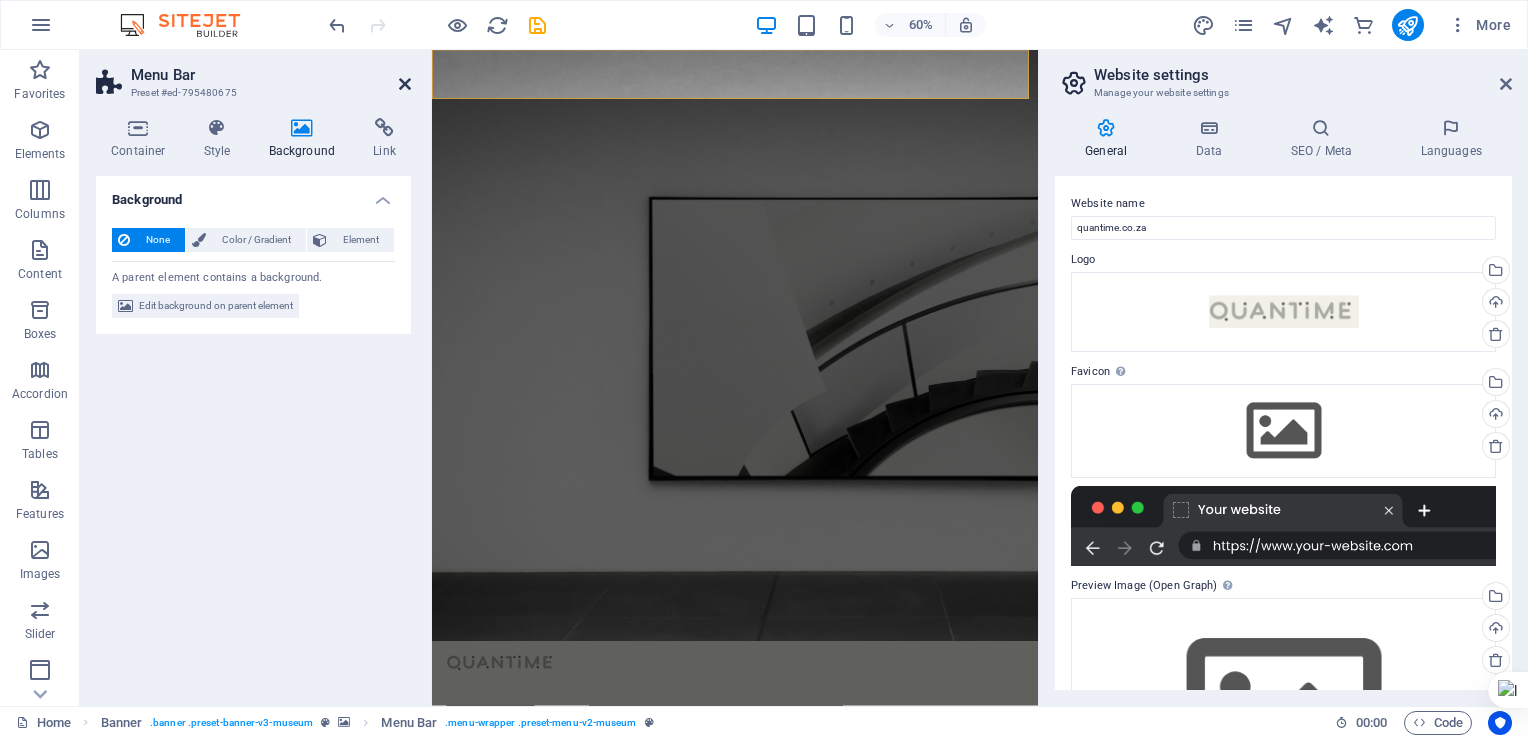 click at bounding box center (405, 84) 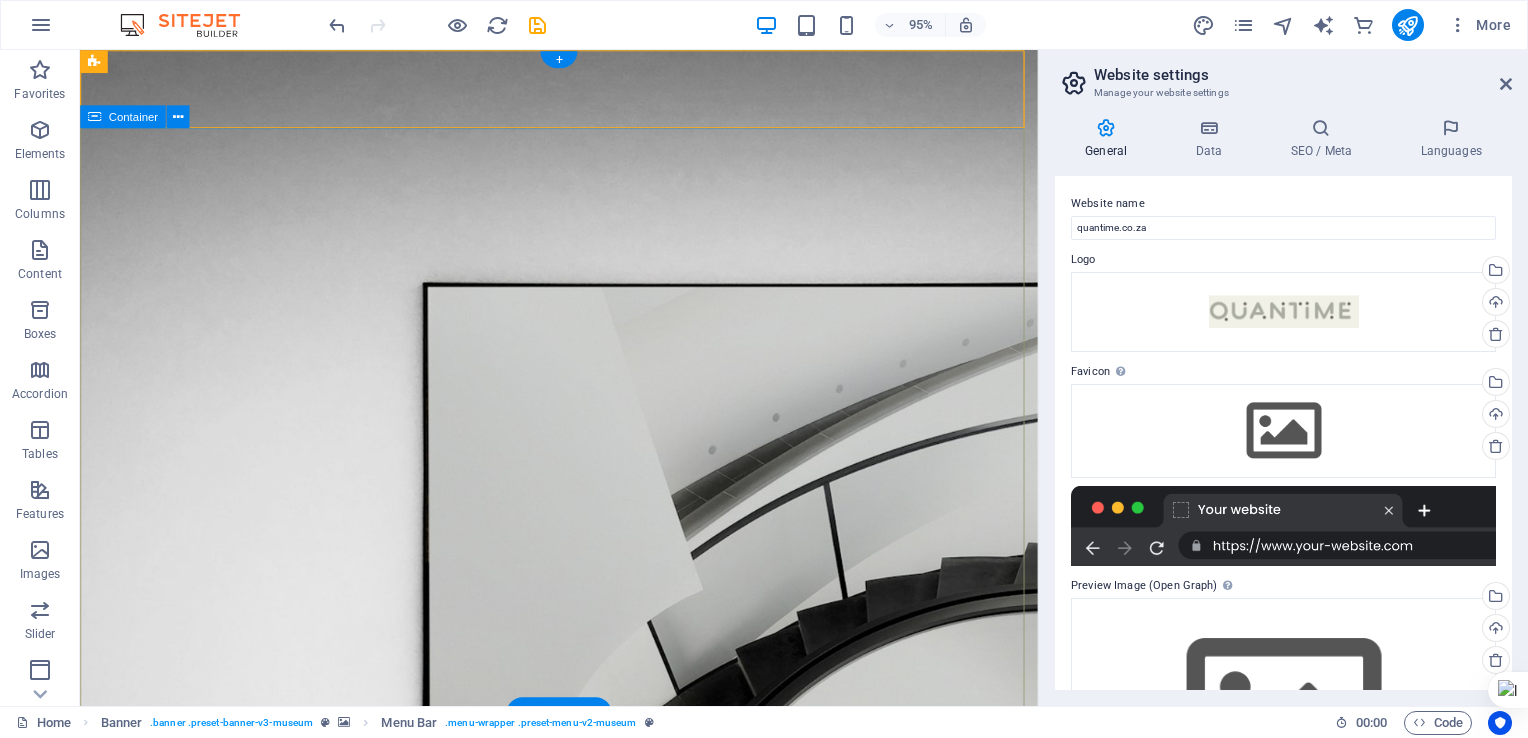 click on "The best art exhibitions Lorem ipsum dolor sit amet, consectetur adipiscing elit, sed do eiusmod tempor incididunt ut labore Lorem ipsum dolor sit amet, consectetur adipiscing elit, sed do eiusmod tempor incididunt ut labore Explore" at bounding box center [584, 1454] 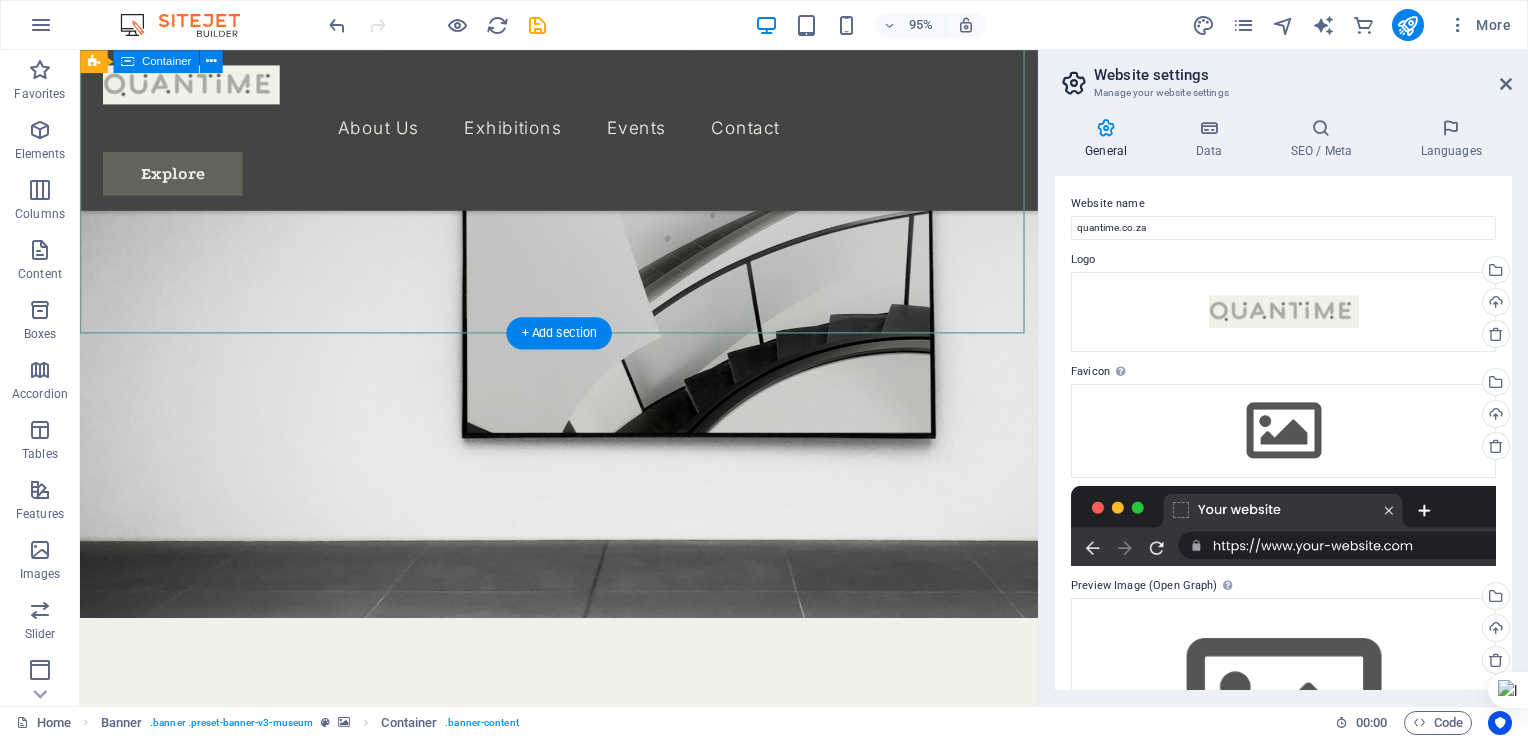 scroll, scrollTop: 0, scrollLeft: 0, axis: both 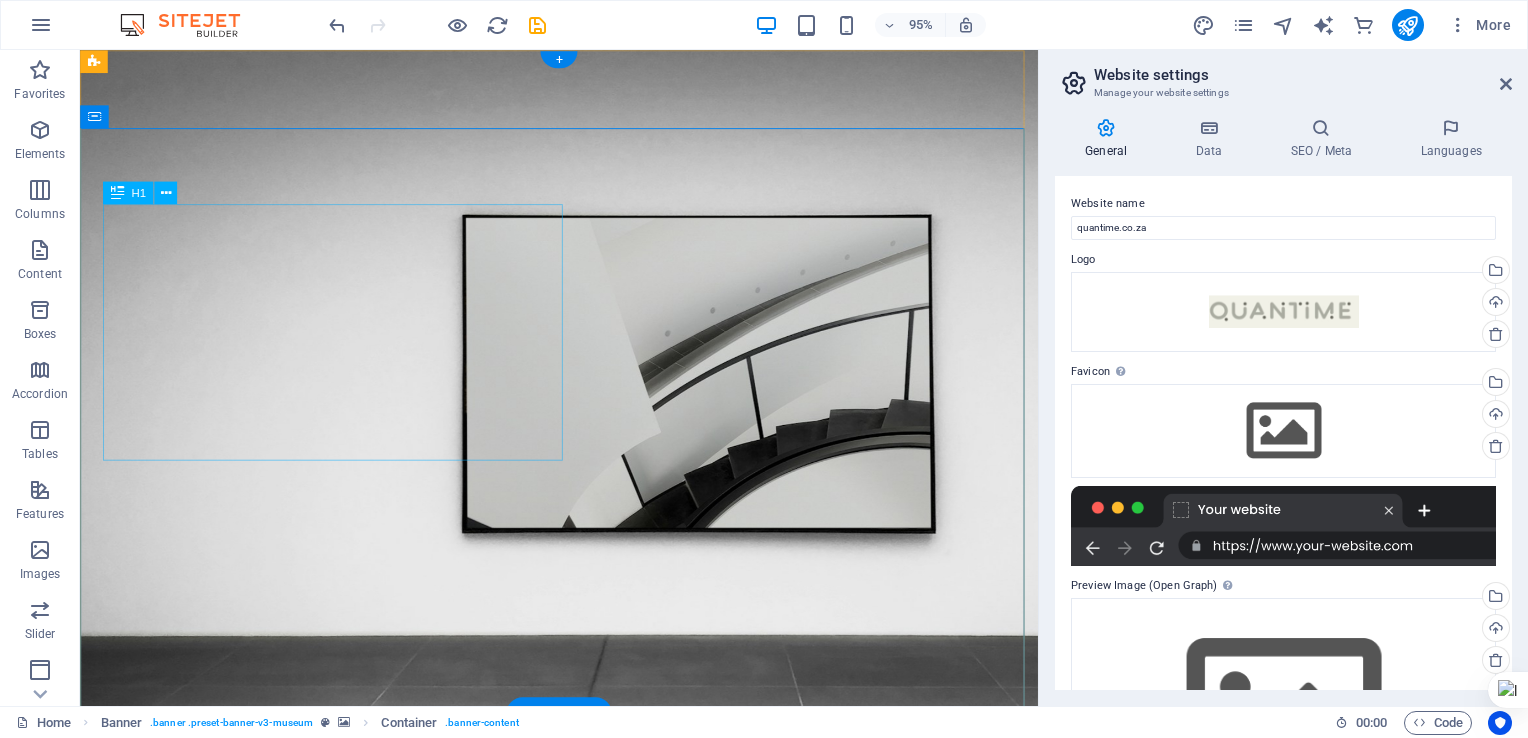 click on "The best art exhibitions" at bounding box center [584, 1087] 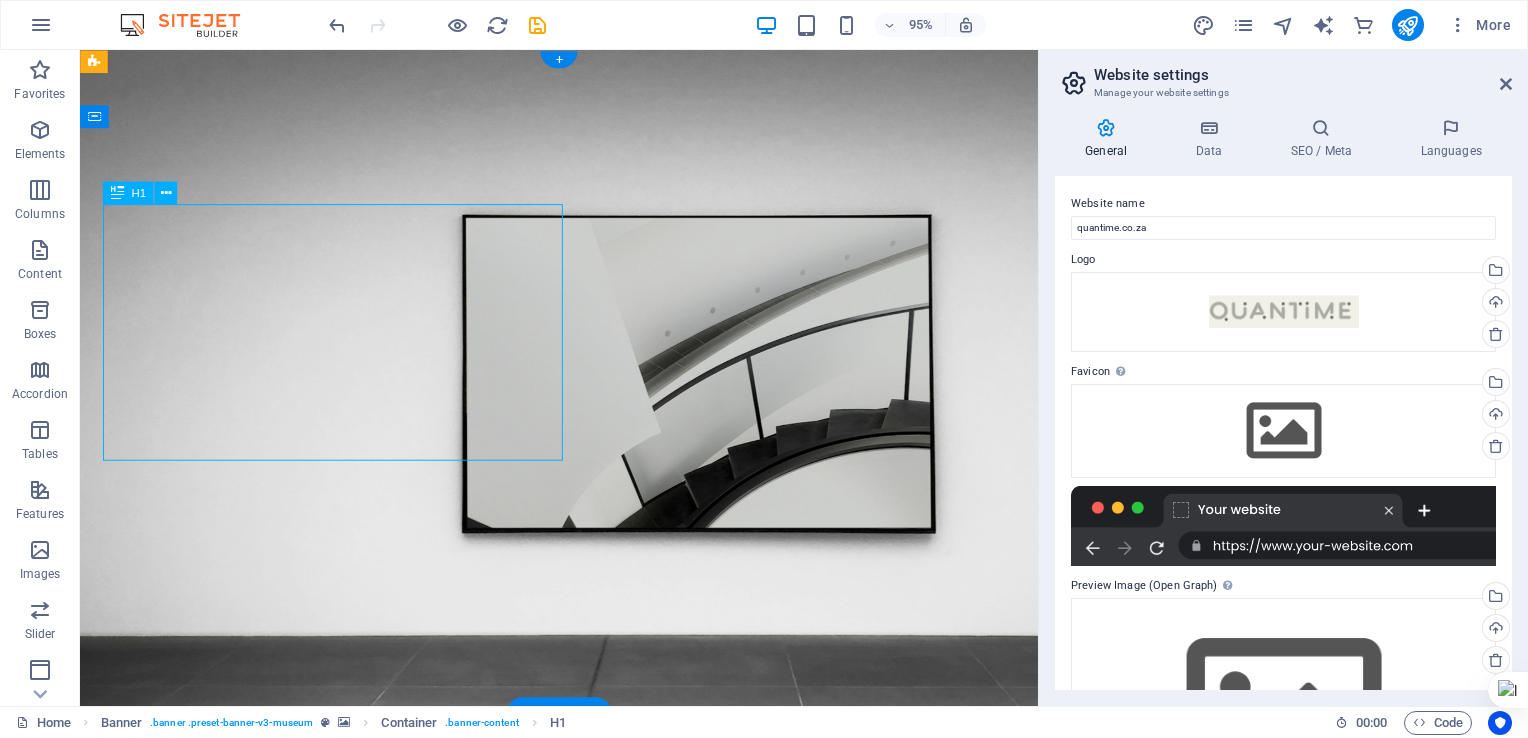 click on "The best art exhibitions" at bounding box center [584, 1087] 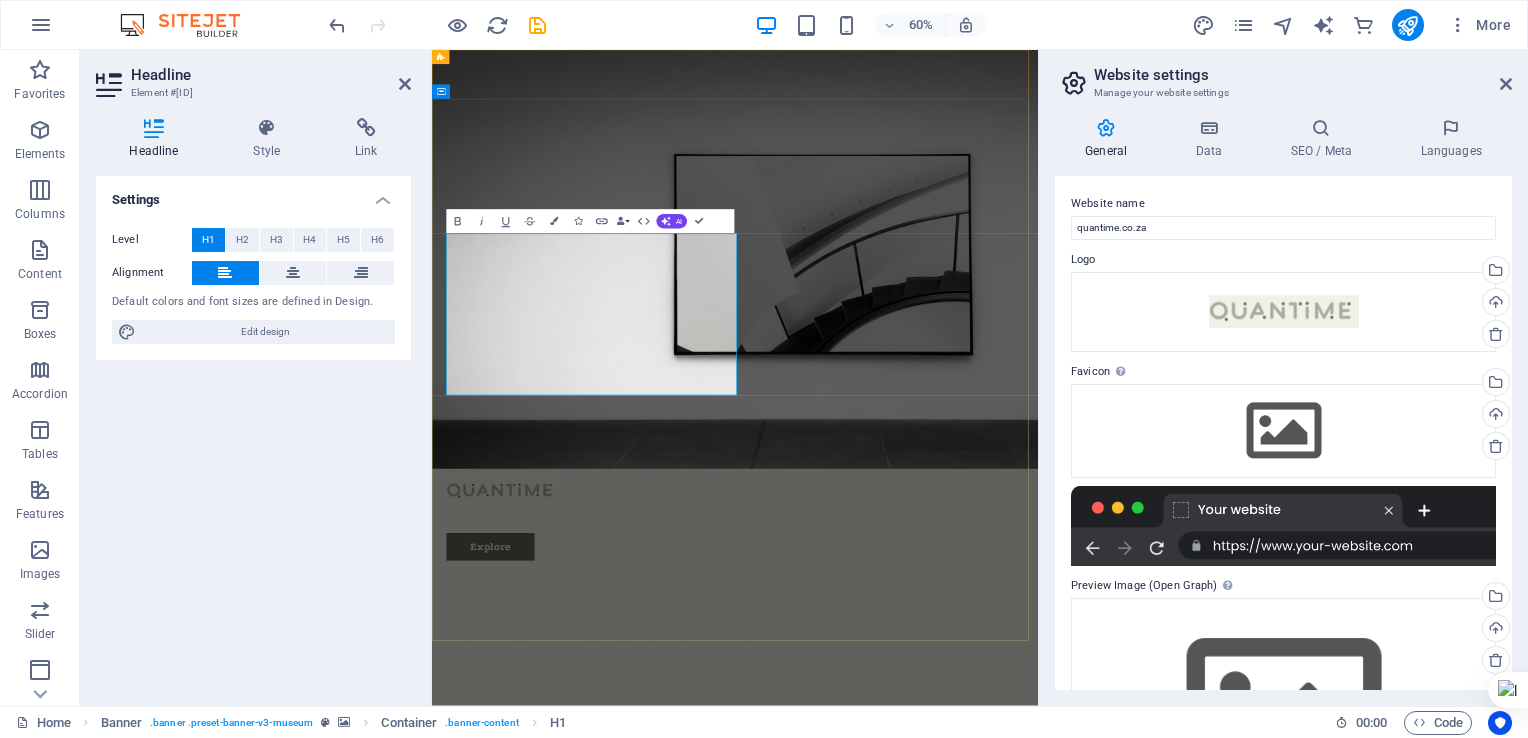 click on "The best art exhibitions" at bounding box center (707, 1086) 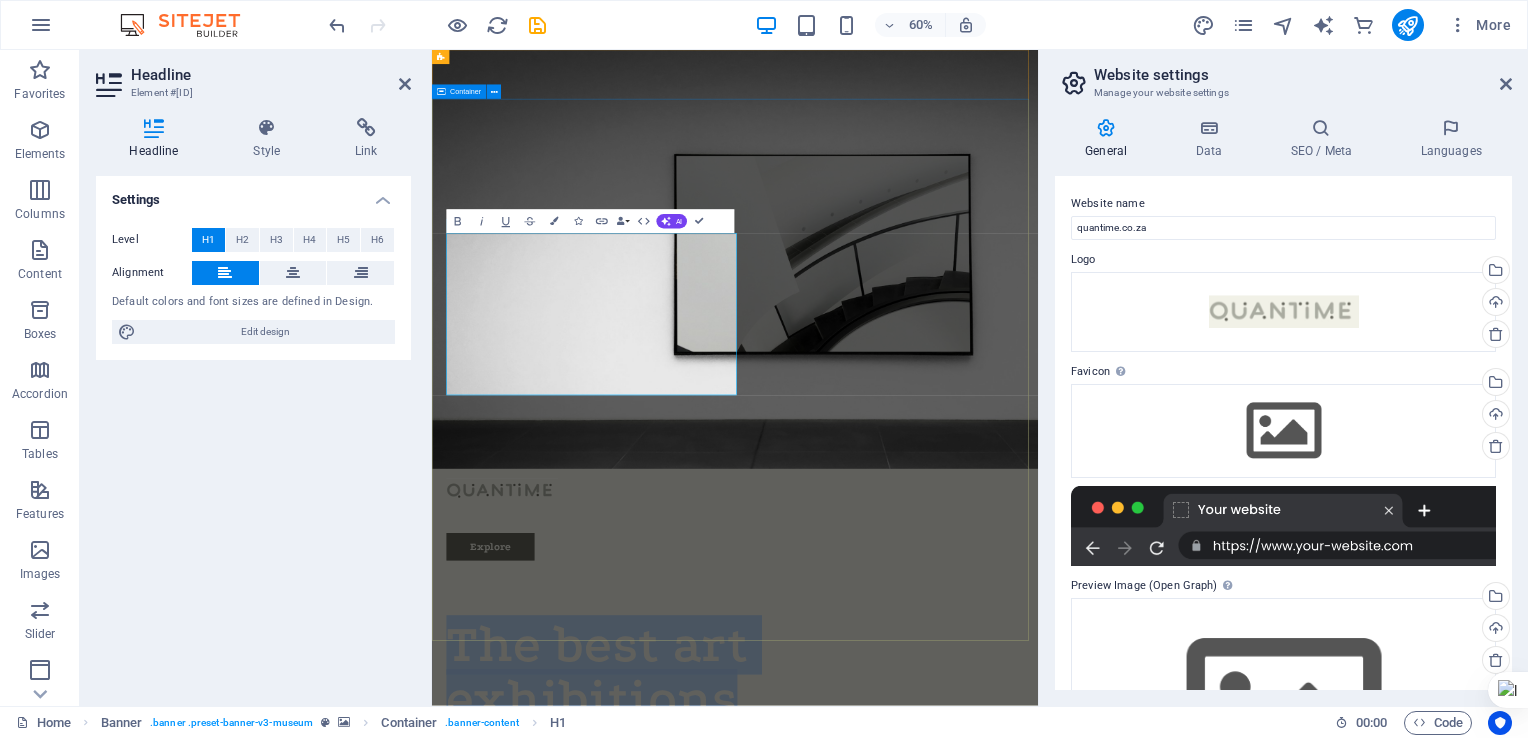 drag, startPoint x: 470, startPoint y: 388, endPoint x: 941, endPoint y: 575, distance: 506.76425 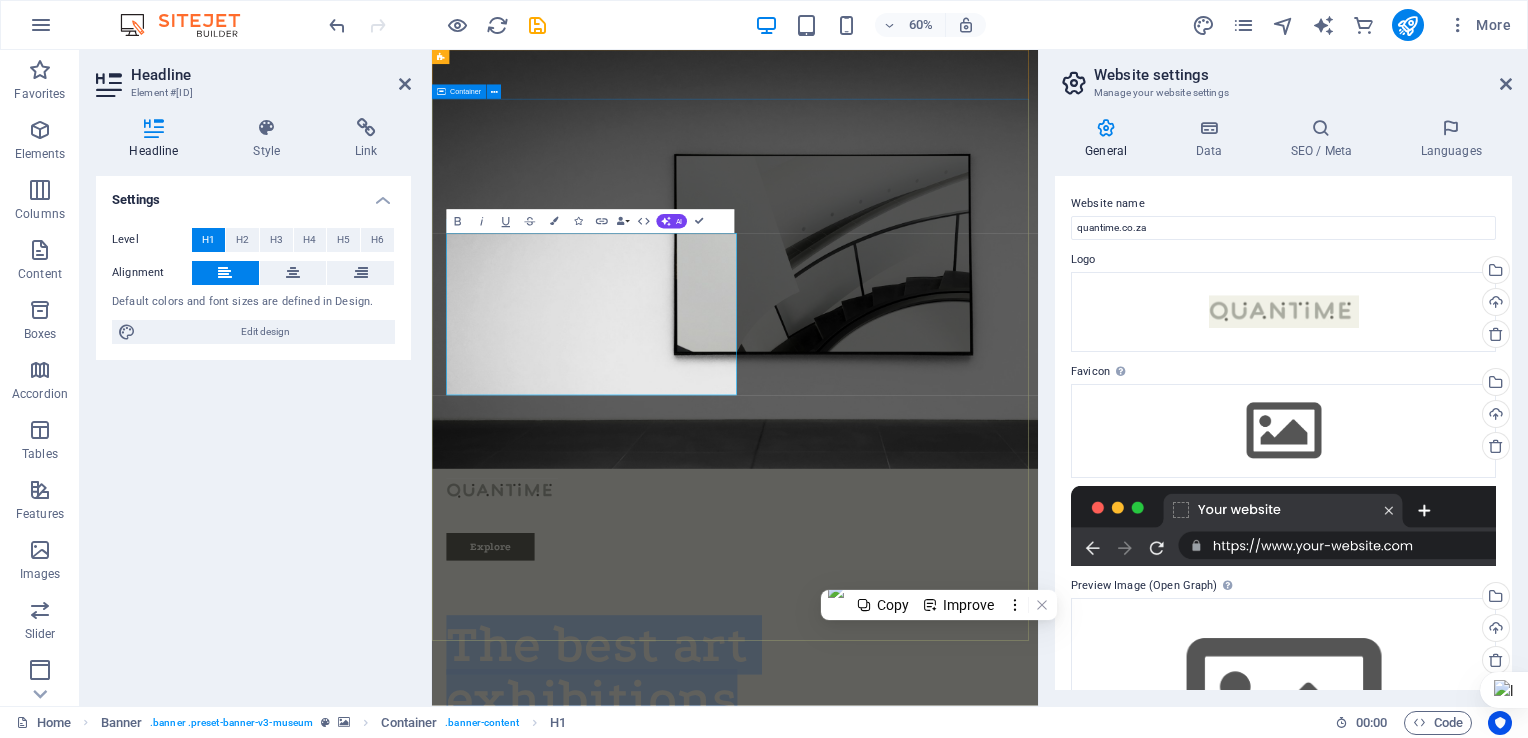 type 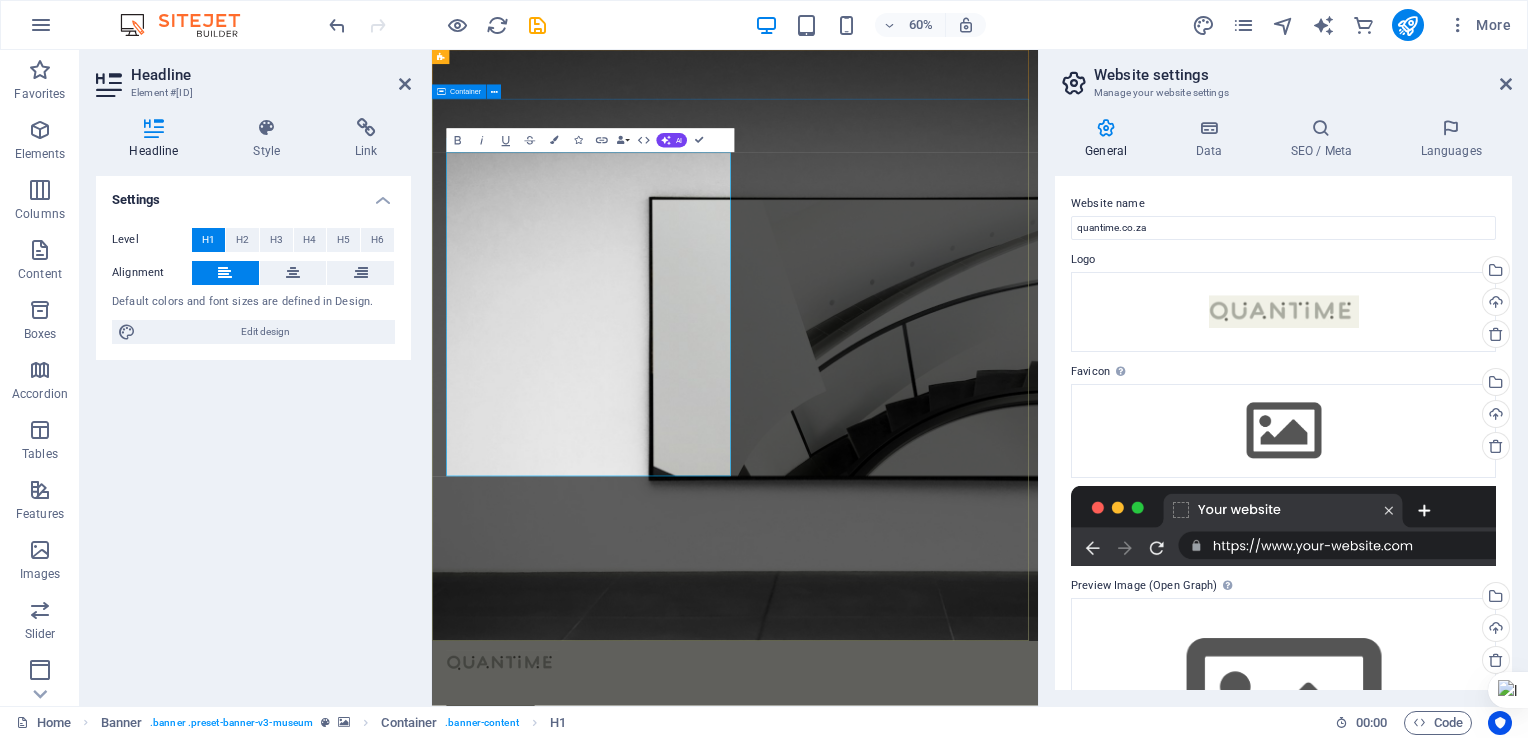 click on "Local marketing where you need it most  ‌ Lorem ipsum dolor sit amet, consectetur adipiscing elit, sed do eiusmod tempor incididunt ut labore Lorem ipsum dolor sit amet, consectetur adipiscing elit, sed do eiusmod tempor incididunt ut labore Explore" at bounding box center (937, 1544) 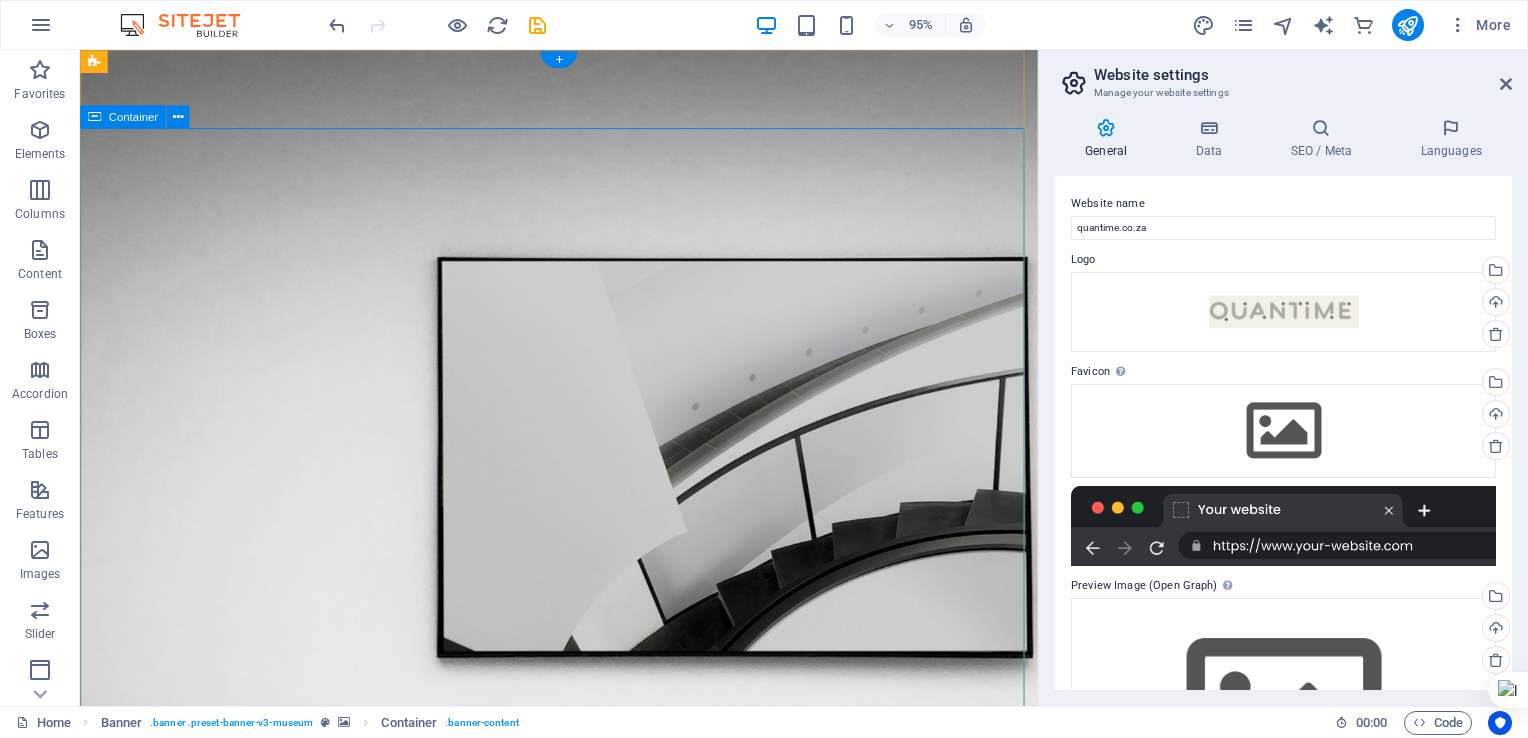 click on "Local marketing where you need it most Lorem ipsum dolor sit amet, consectetur adipiscing elit, sed do eiusmod tempor incididunt ut labore Lorem ipsum dolor sit amet, consectetur adipiscing elit, sed do eiusmod tempor incididunt ut labore Explore" at bounding box center [584, 1392] 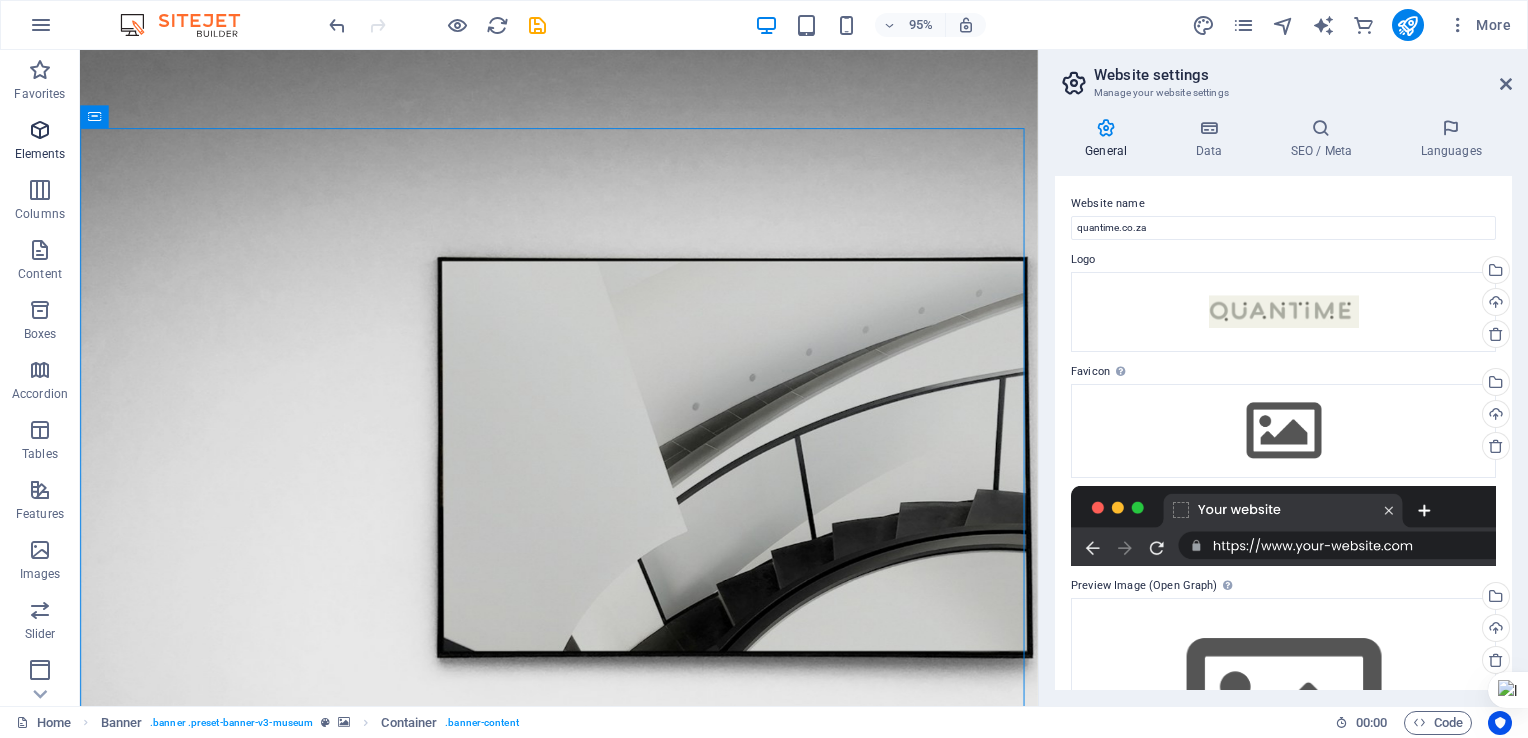 click at bounding box center [40, 130] 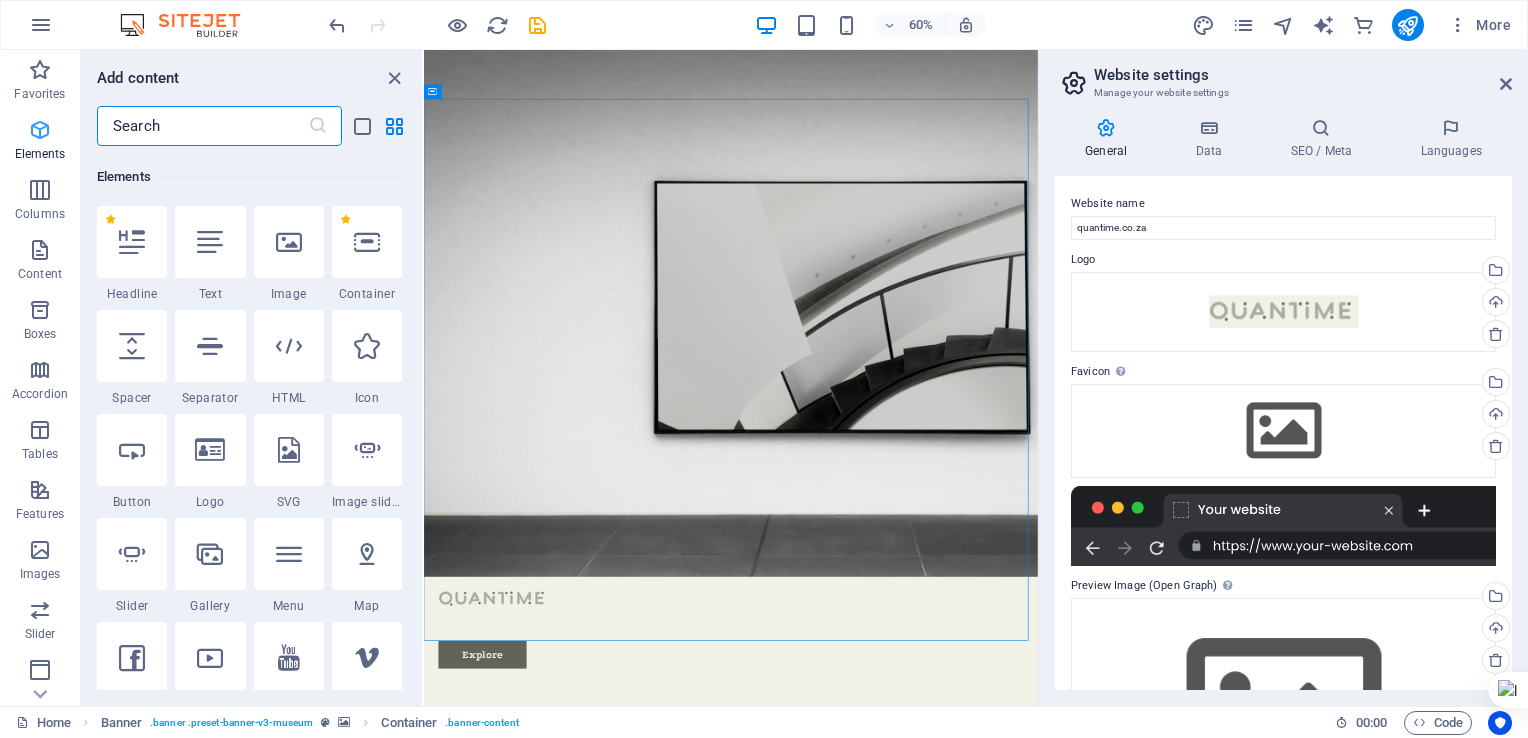 scroll, scrollTop: 212, scrollLeft: 0, axis: vertical 